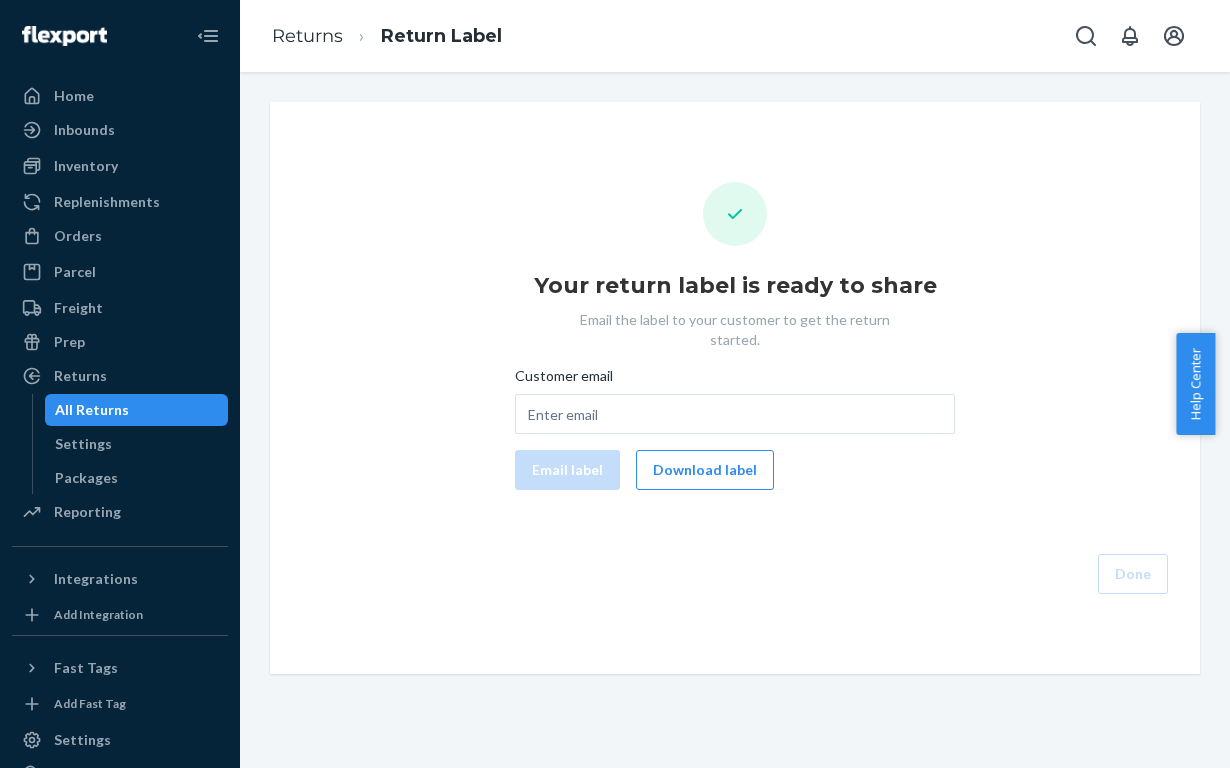 scroll, scrollTop: 0, scrollLeft: 0, axis: both 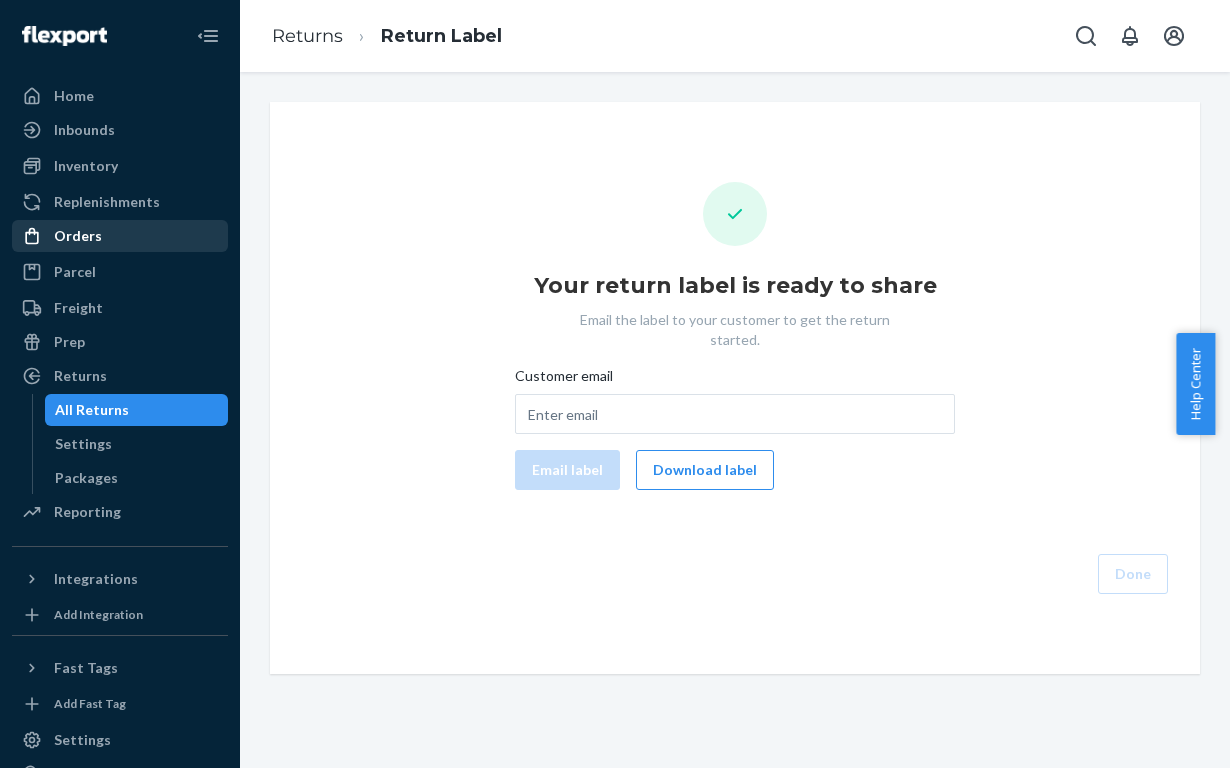 click on "Orders" at bounding box center (78, 236) 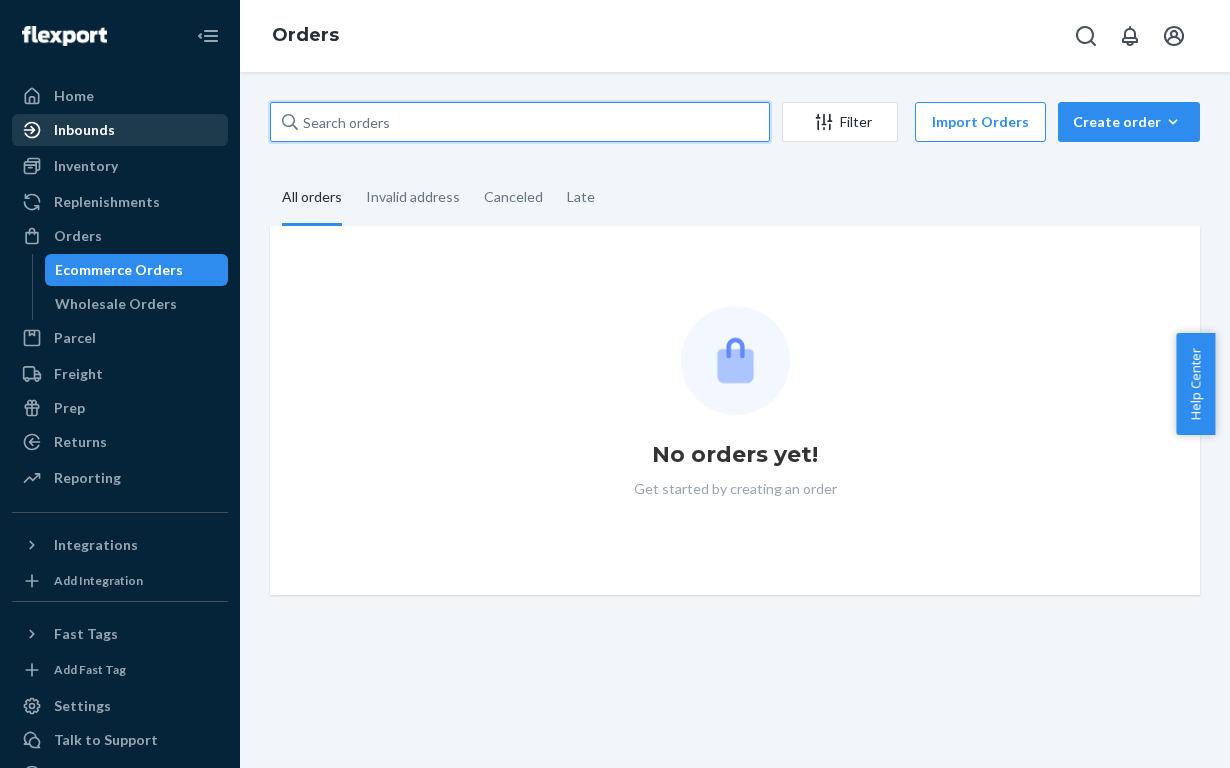drag, startPoint x: 468, startPoint y: 120, endPoint x: 192, endPoint y: 136, distance: 276.46338 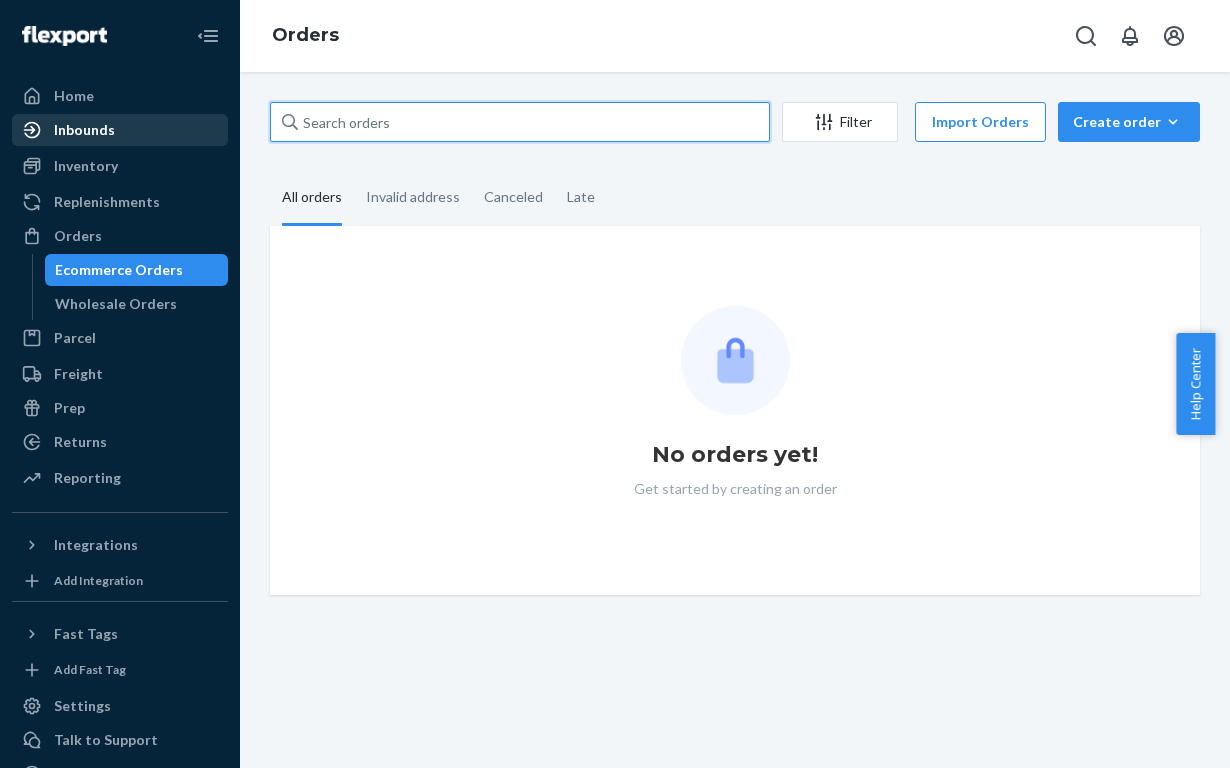 click on "Home Inbounds Shipping Plans Problems Inventory Products Branded Packaging Replenishments Orders Ecommerce Orders Wholesale Orders Parcel Parcel orders Integrations Freight Prep Returns All Returns Settings Packages Reporting Reports Analytics Integrations Add Integration Fast Tags Add Fast Tag Settings Talk to Support Help Center Give Feedback Orders Filter Import Orders Create order Ecommerce order Removal order All orders Invalid address Canceled Late No orders yet! Get started by creating an order" at bounding box center (615, 384) 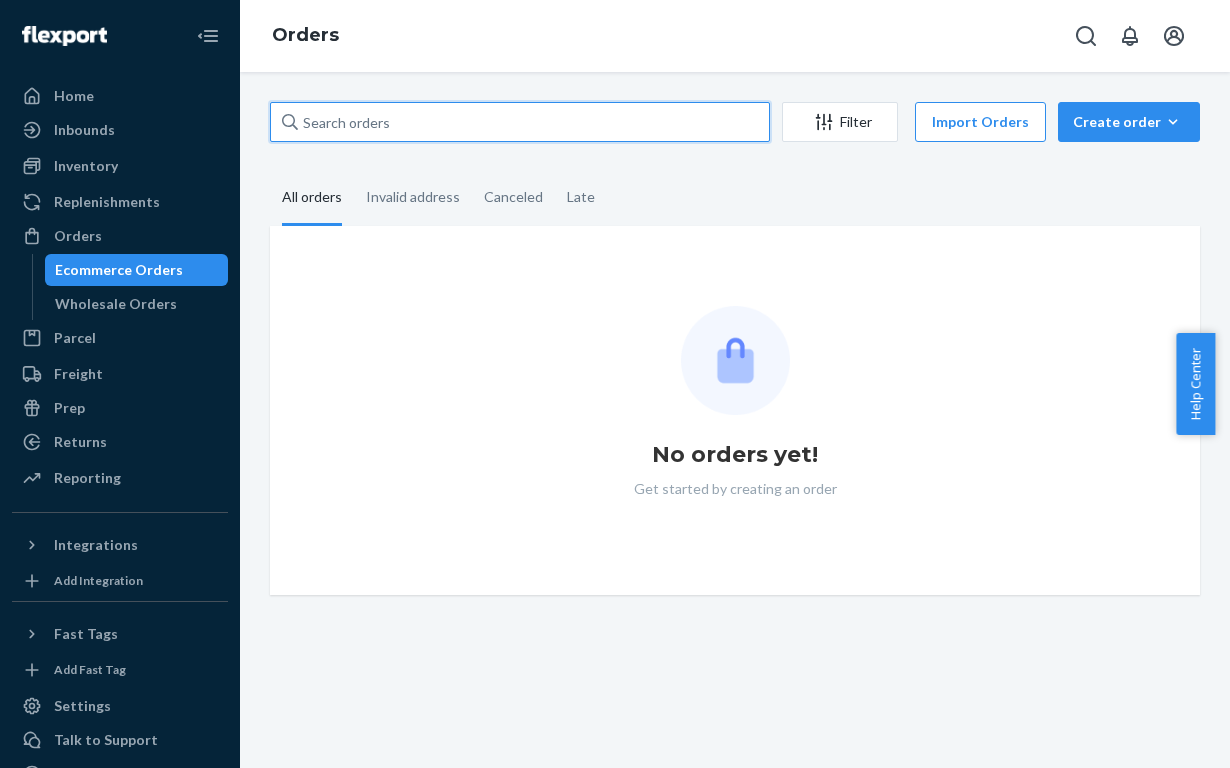 paste on "2887478" 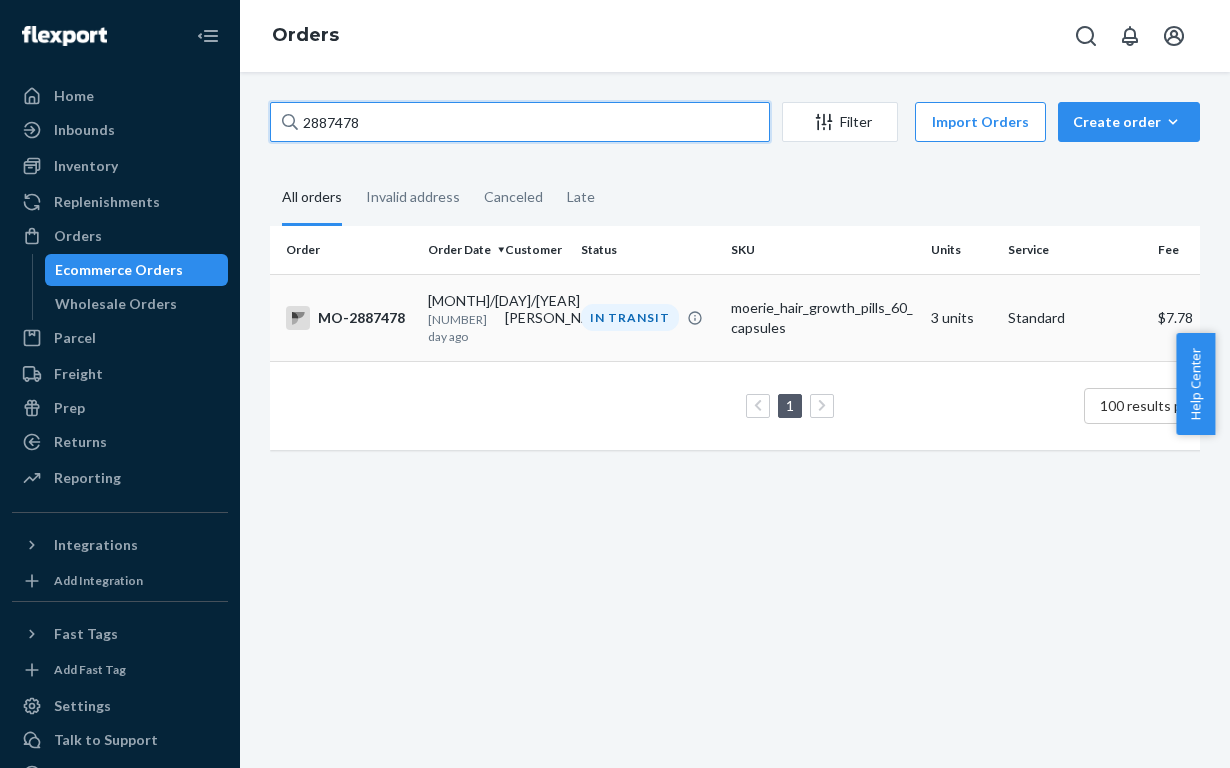 type on "2887478" 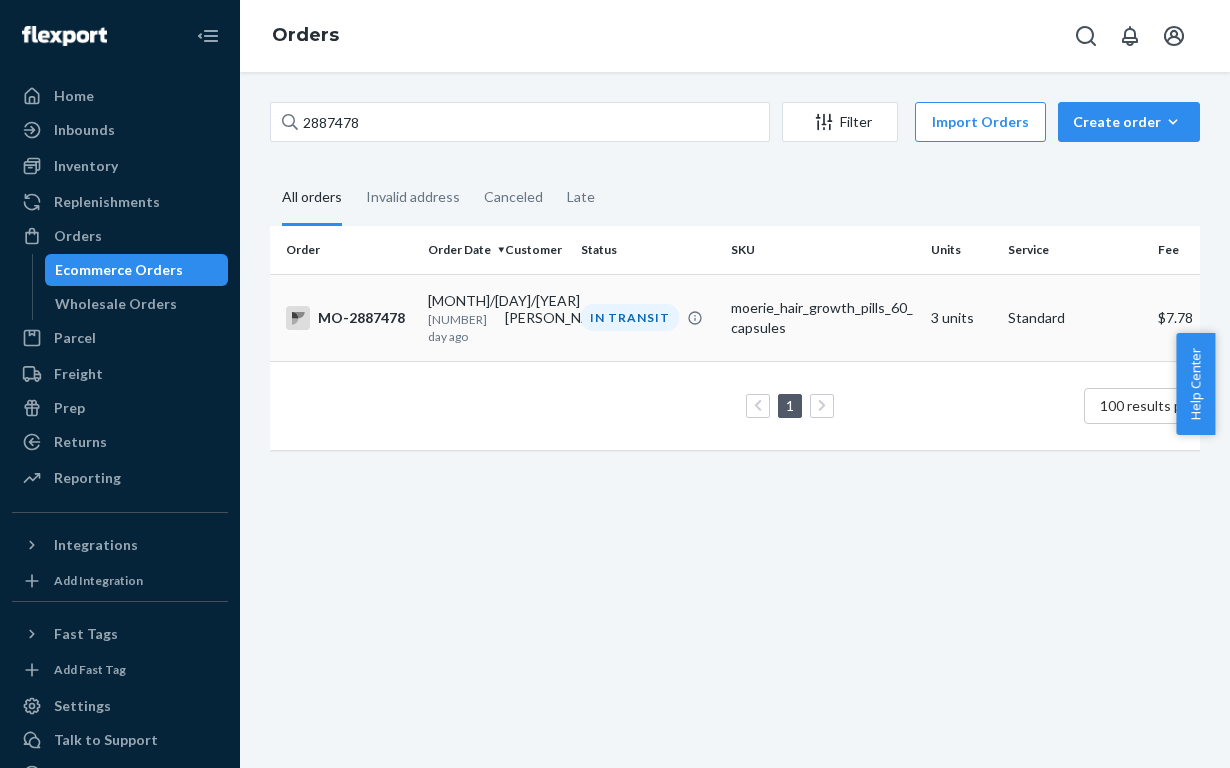 click on "IN TRANSIT" at bounding box center [630, 317] 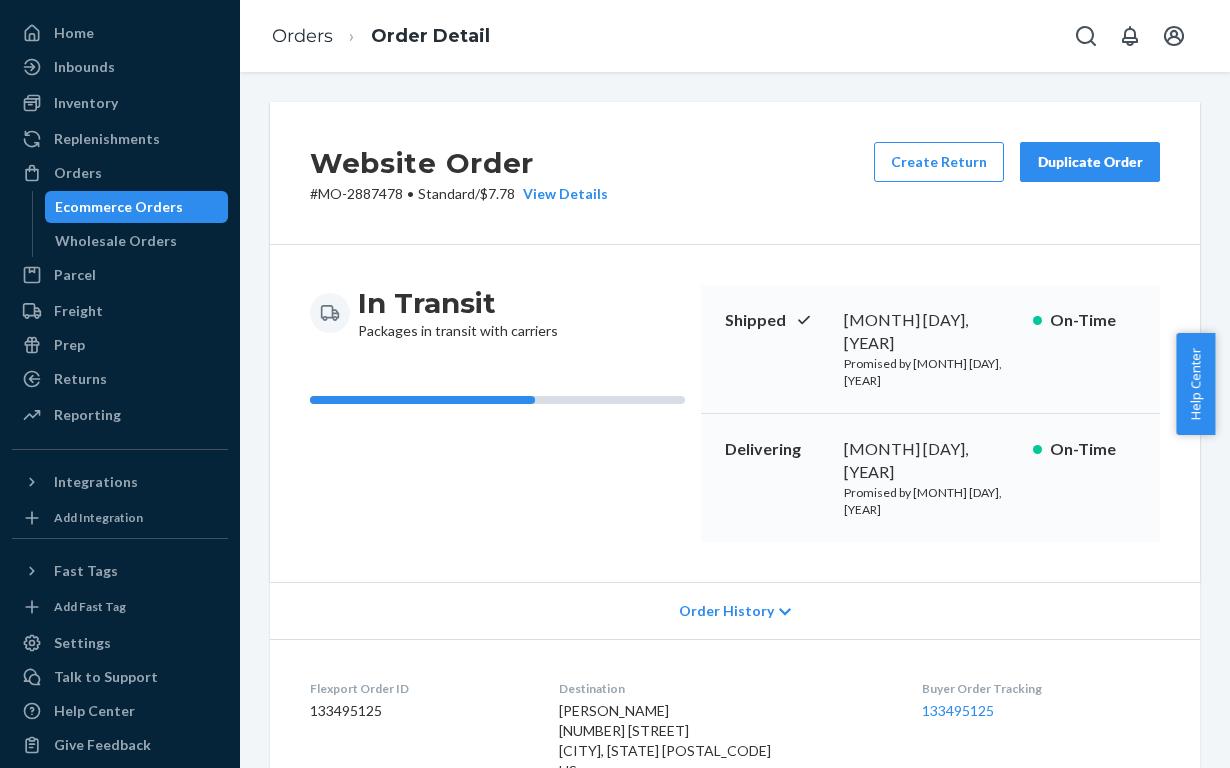 scroll, scrollTop: 80, scrollLeft: 0, axis: vertical 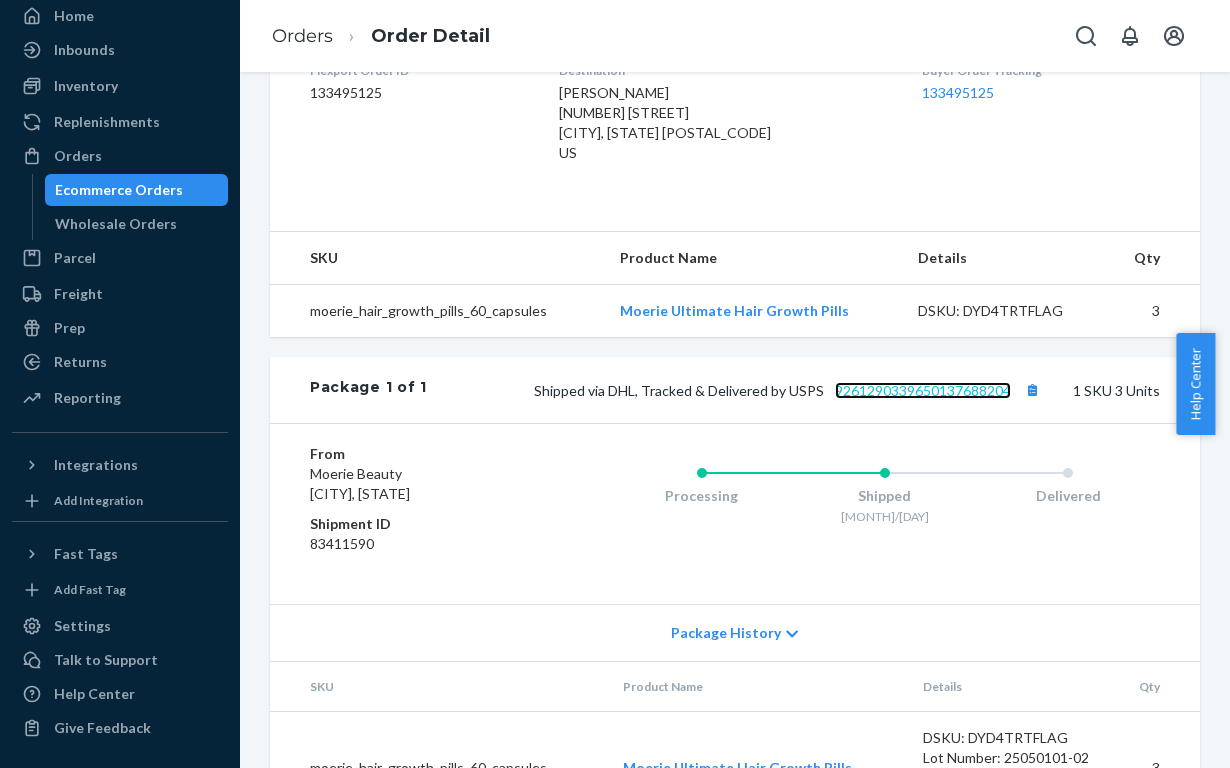 click on "9261290339650137688204" at bounding box center [923, 390] 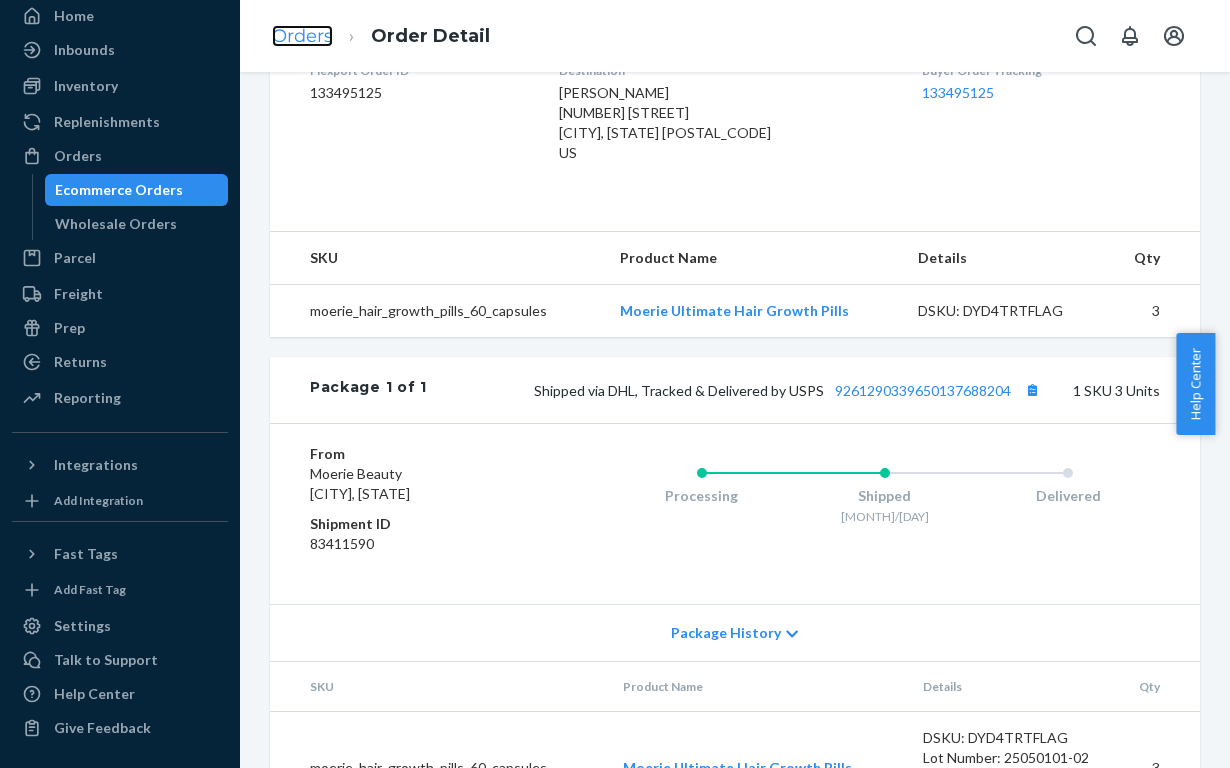 click on "Orders" at bounding box center [302, 36] 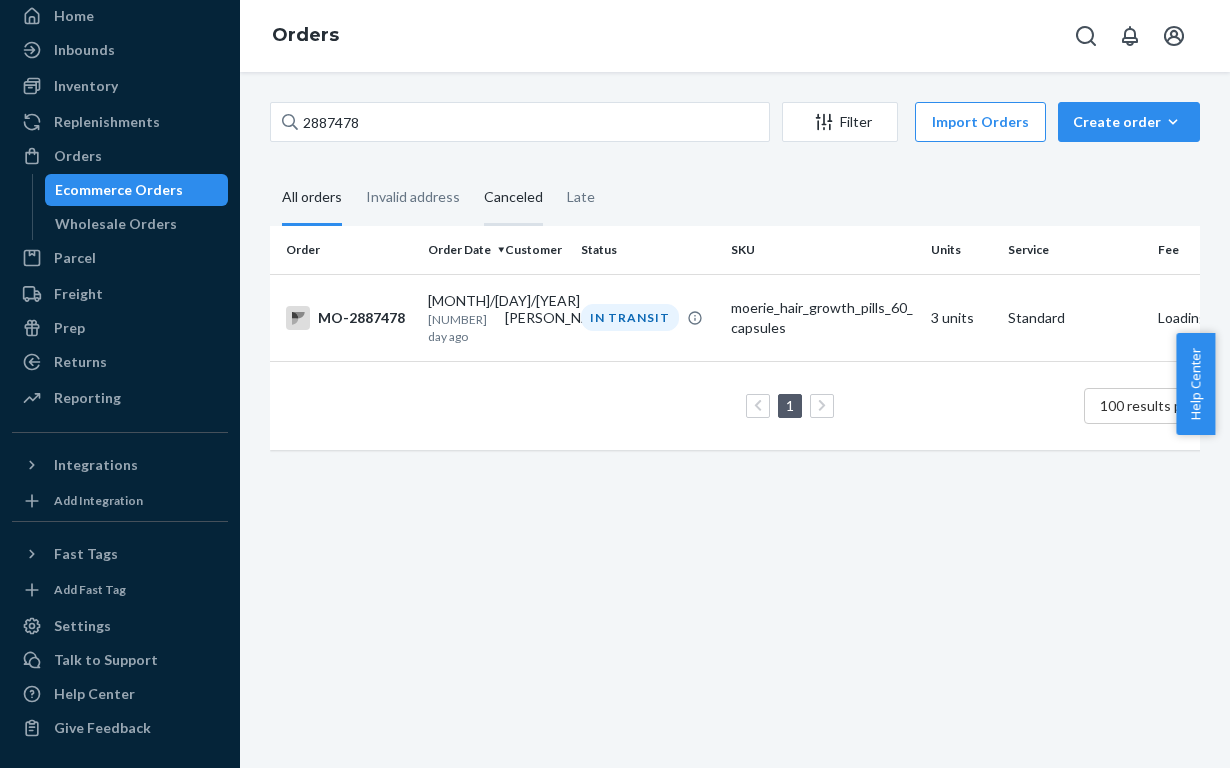 scroll, scrollTop: 0, scrollLeft: 0, axis: both 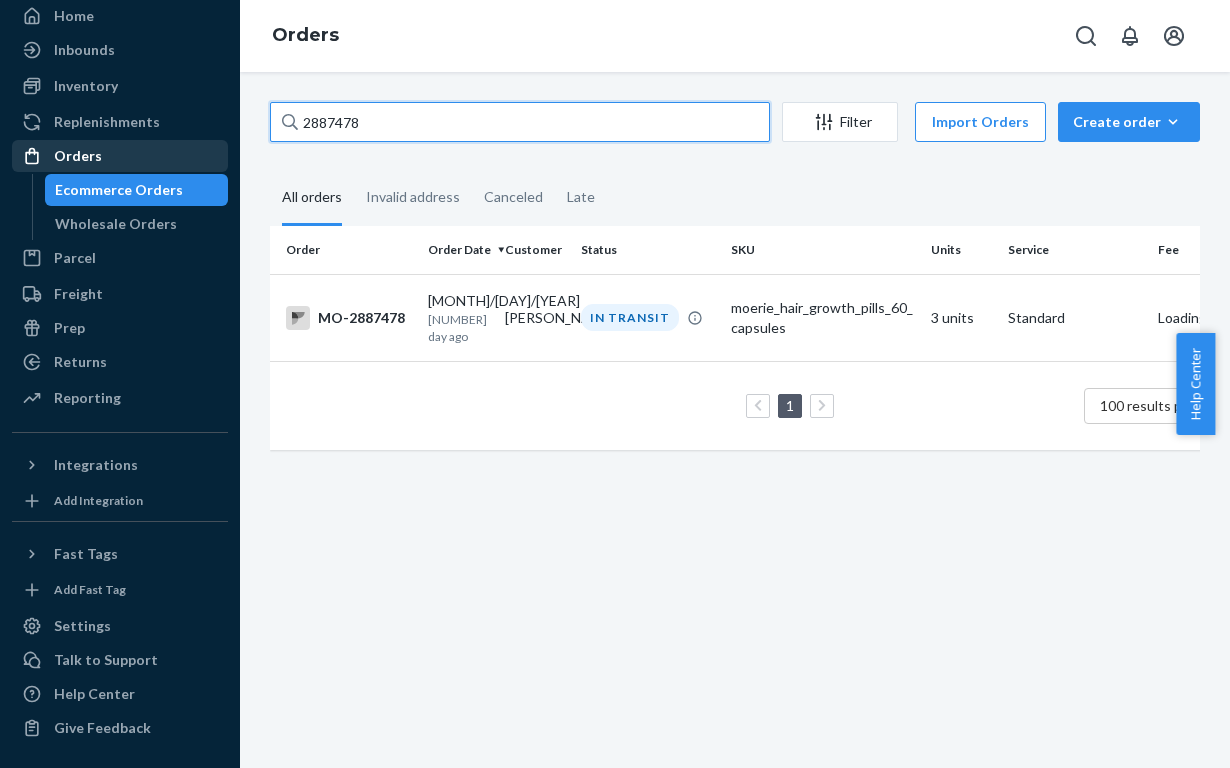 drag, startPoint x: 473, startPoint y: 124, endPoint x: 190, endPoint y: 141, distance: 283.51013 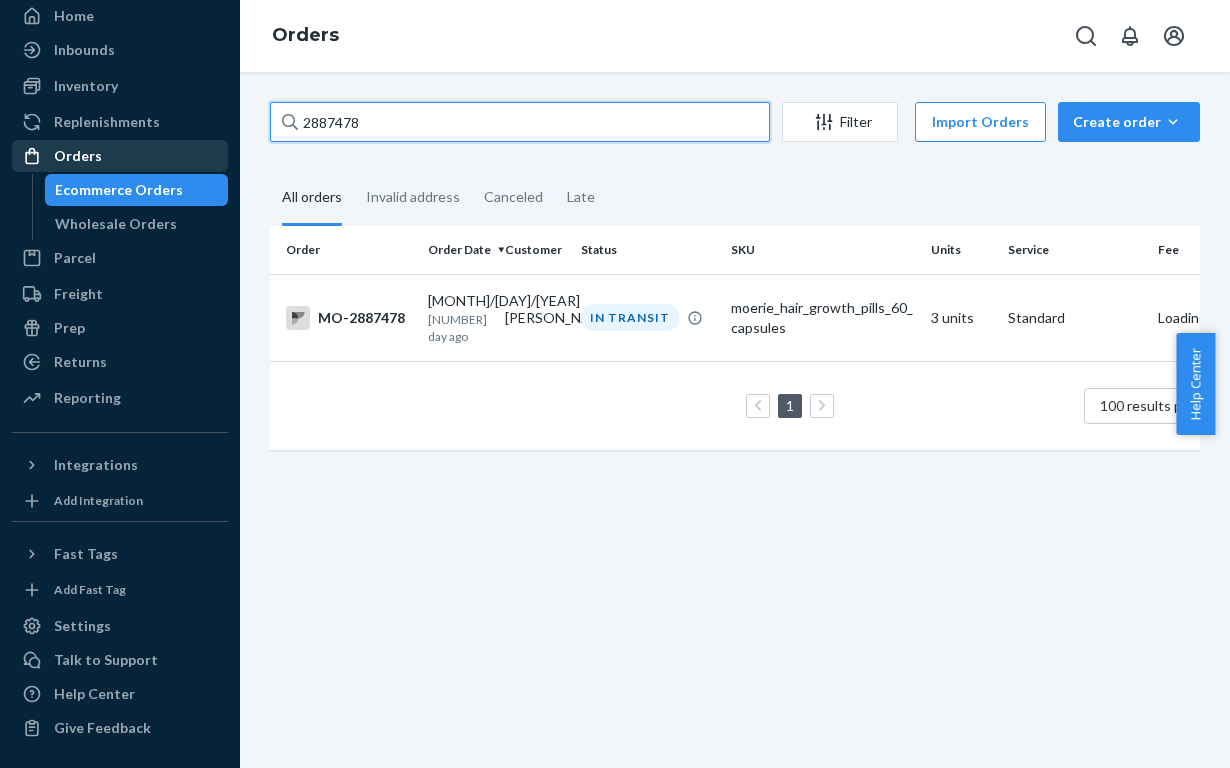 click on "Order Date [PERSON_NAME] [STATUS] [SKU] [UNITS] [SERVICE] [FEE] [ORDER_ID] [MONTH]/[DAY]/[YEAR] [TIME_AGO] [PERSON_NAME] [STATUS] [SKU] [UNITS] [SERVICE] [LOADING] [RESULTS]" at bounding box center (615, 384) 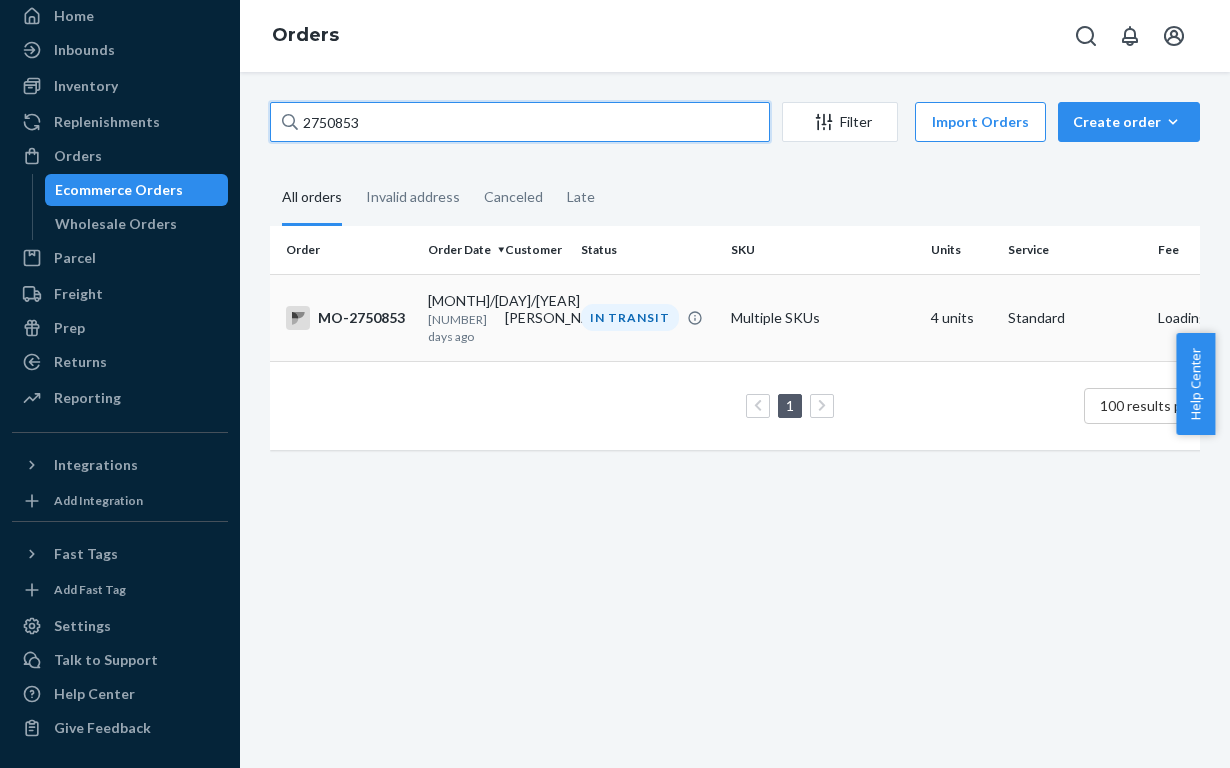 type on "2750853" 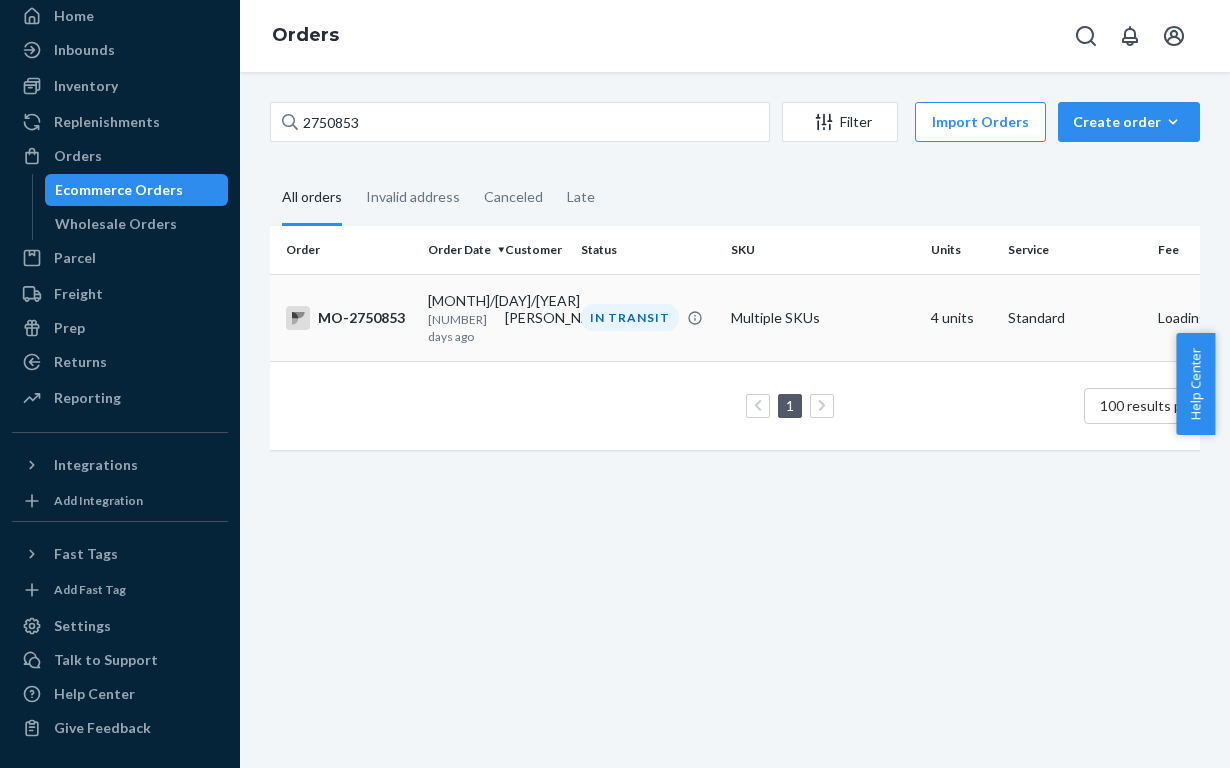 click on "IN TRANSIT" at bounding box center [630, 317] 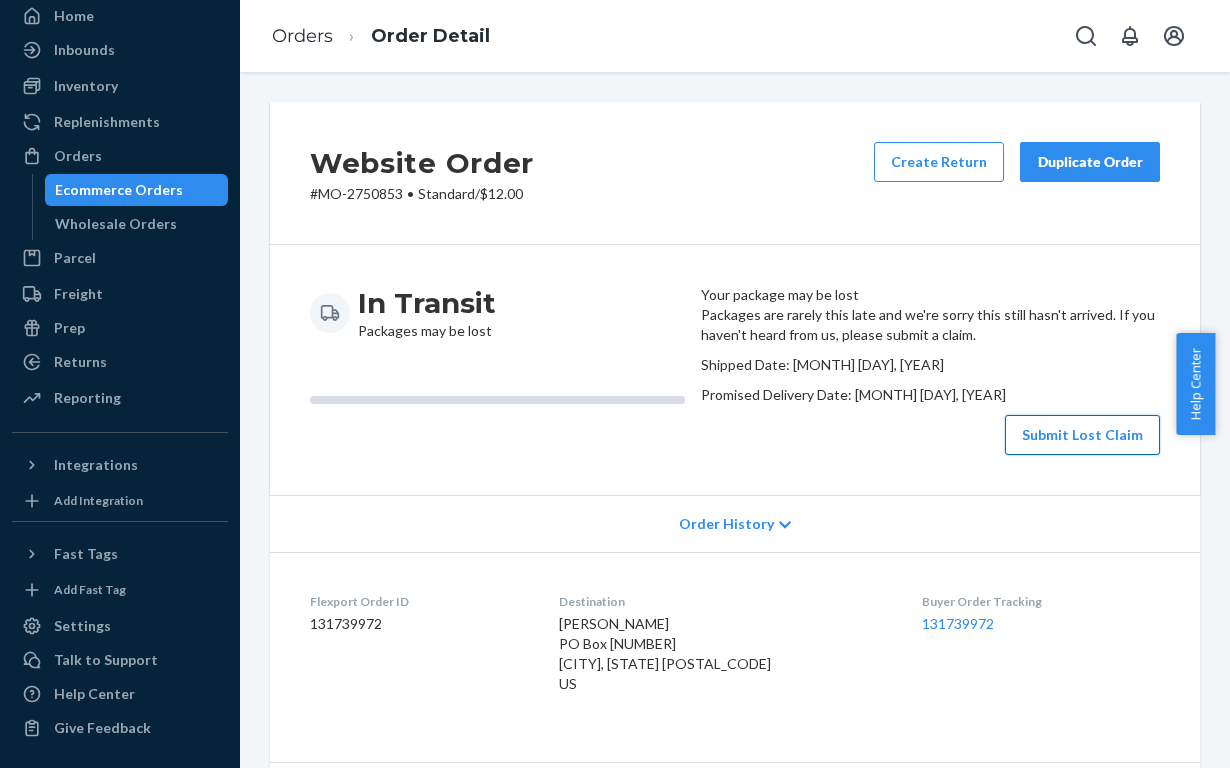 click on "Submit Lost Claim" at bounding box center (1082, 435) 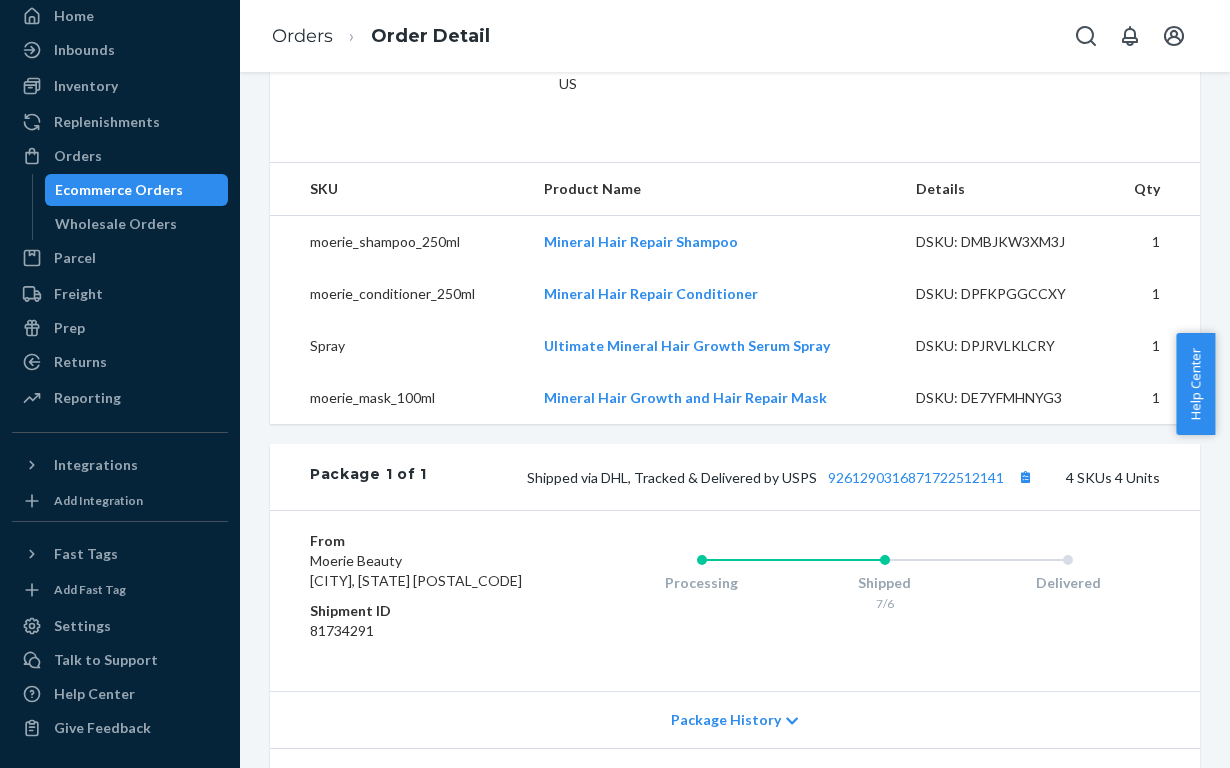 scroll, scrollTop: 0, scrollLeft: 0, axis: both 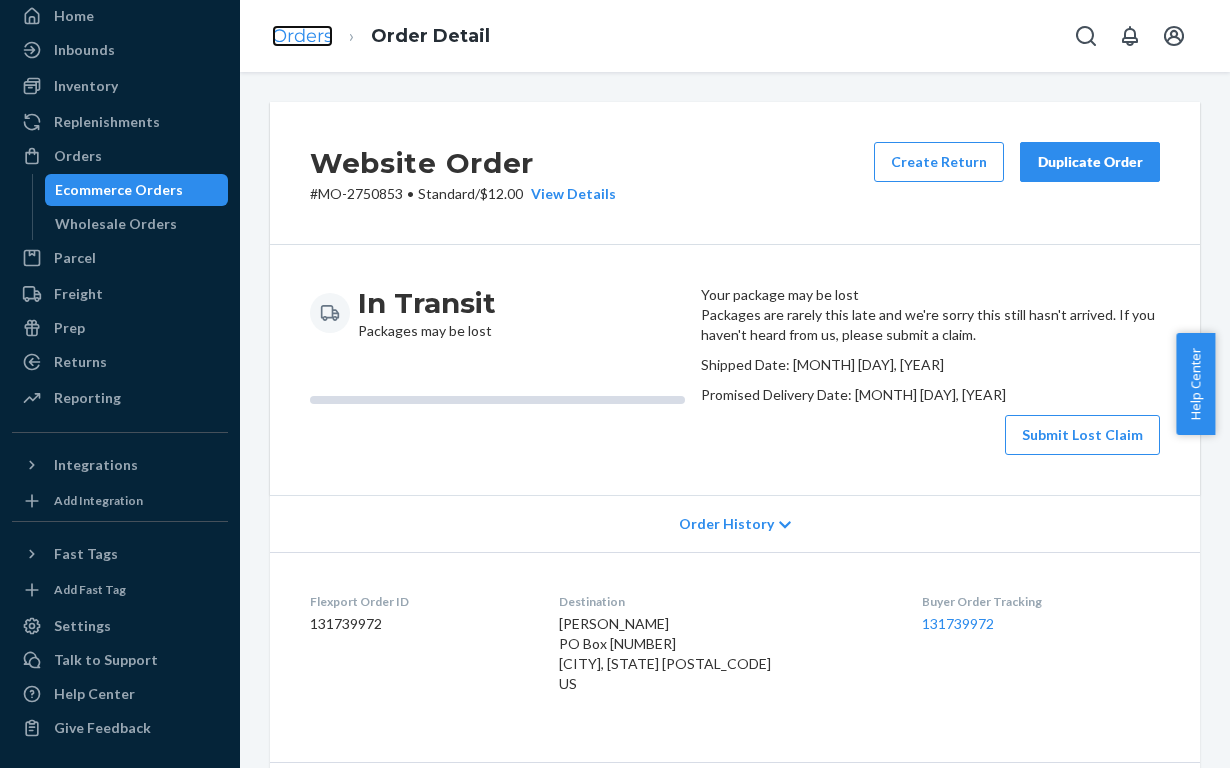 click on "Orders" at bounding box center [302, 36] 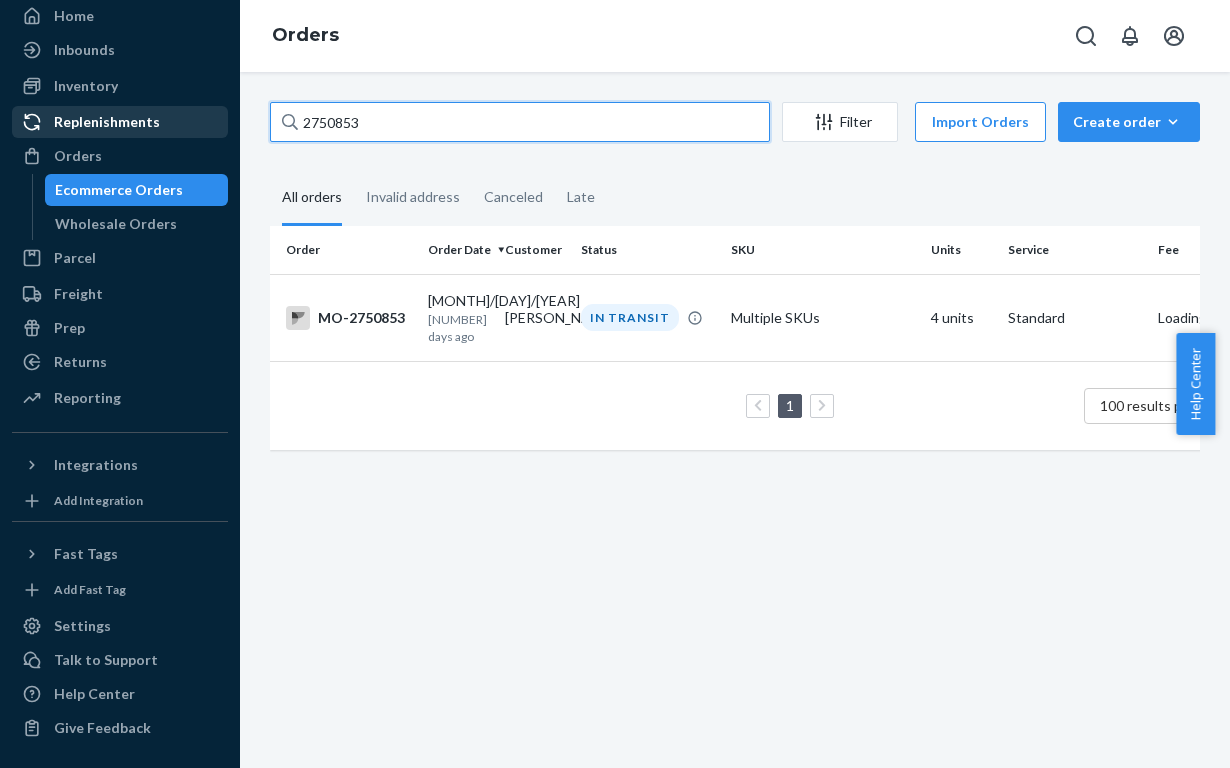 drag, startPoint x: 415, startPoint y: 119, endPoint x: 188, endPoint y: 110, distance: 227.17834 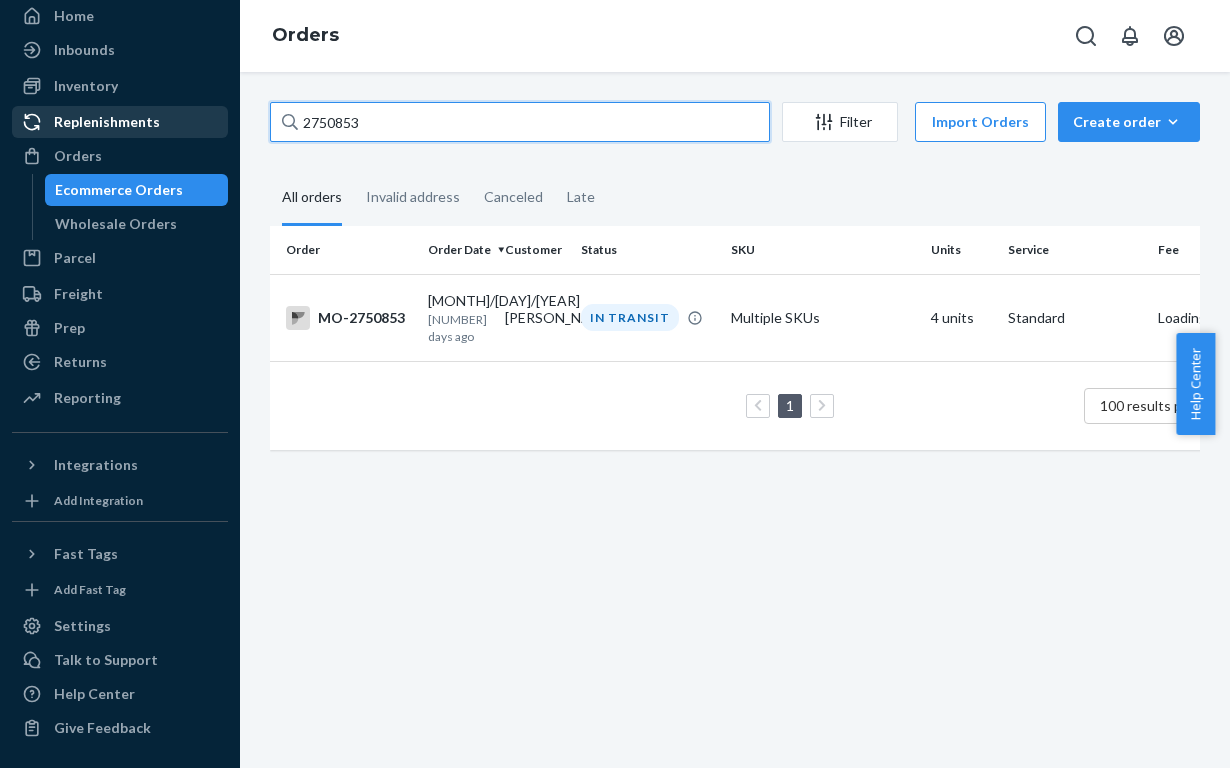 click on "Order Date [PERSON_NAME] [STATUS] [SKU] [UNITS] [SERVICE] [FEE] [ORDER_ID] [MONTH]/[DAY]/[YEAR] [TIME_AGO] [PERSON_NAME] [STATUS] [SKU] [UNITS] [SERVICE] [LOADING] [RESULTS]" at bounding box center (615, 384) 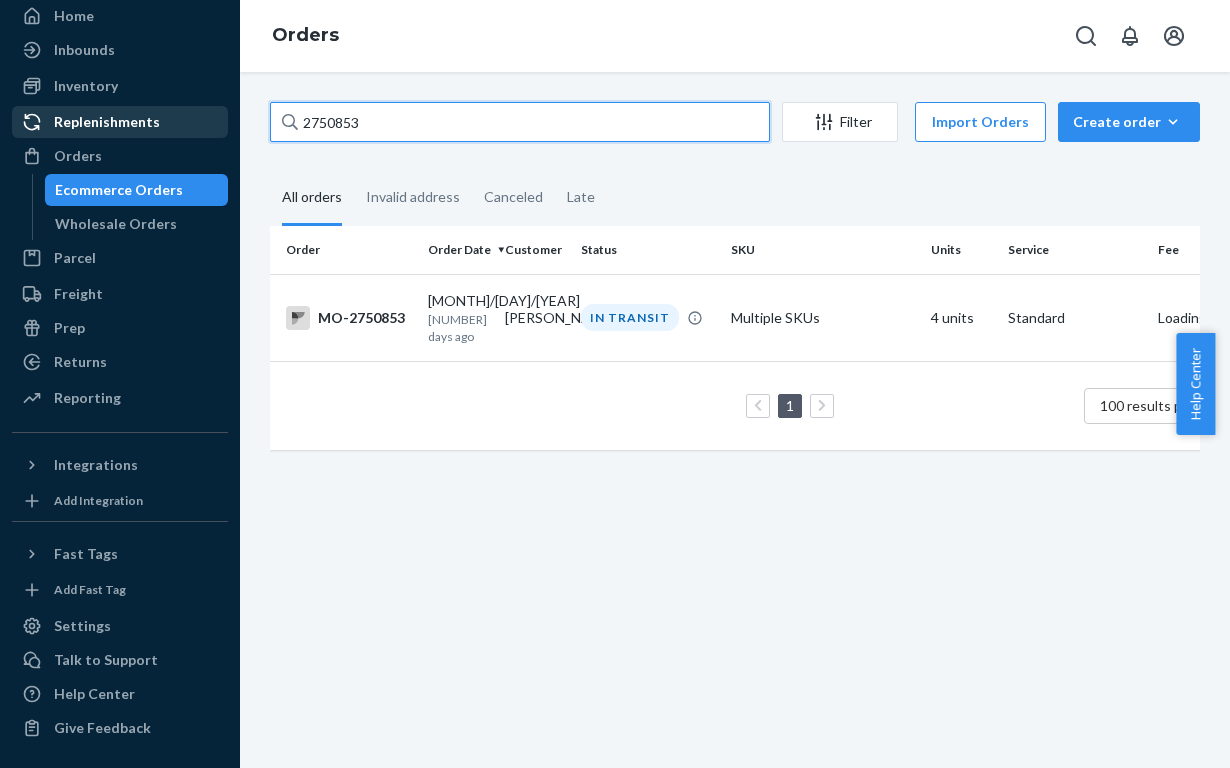 paste on "874787" 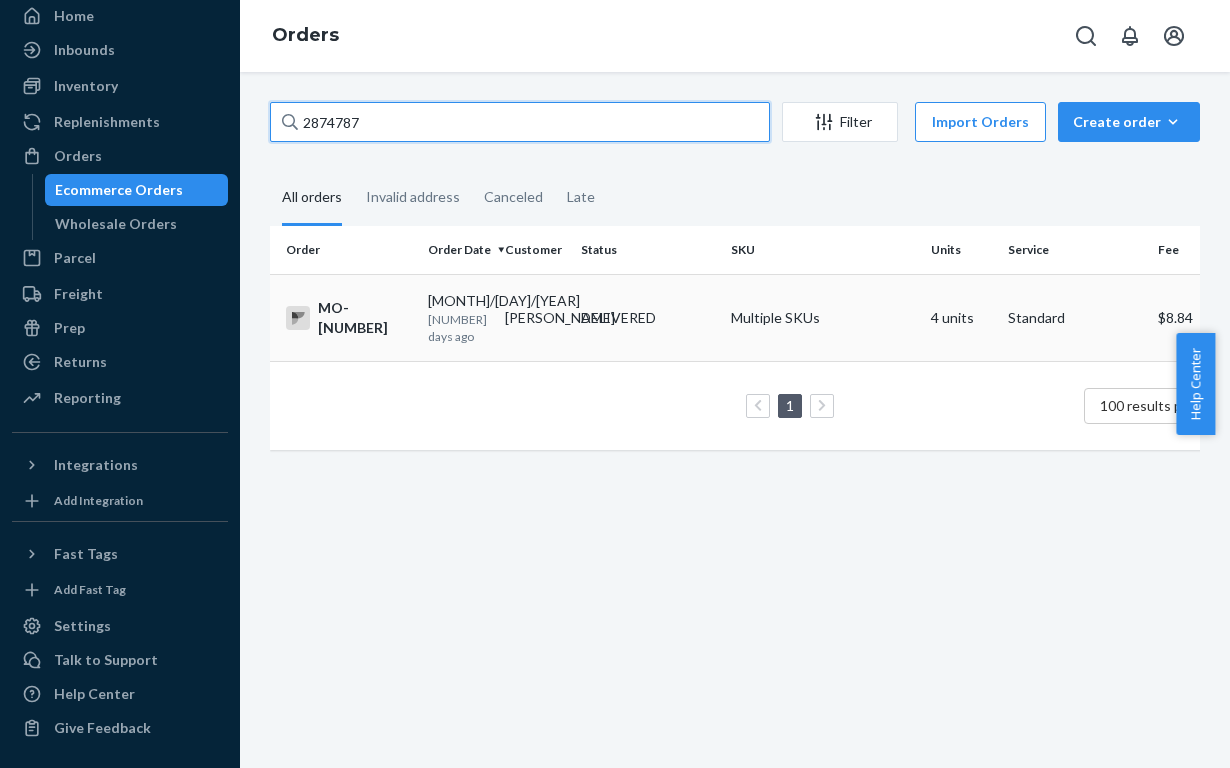type on "2874787" 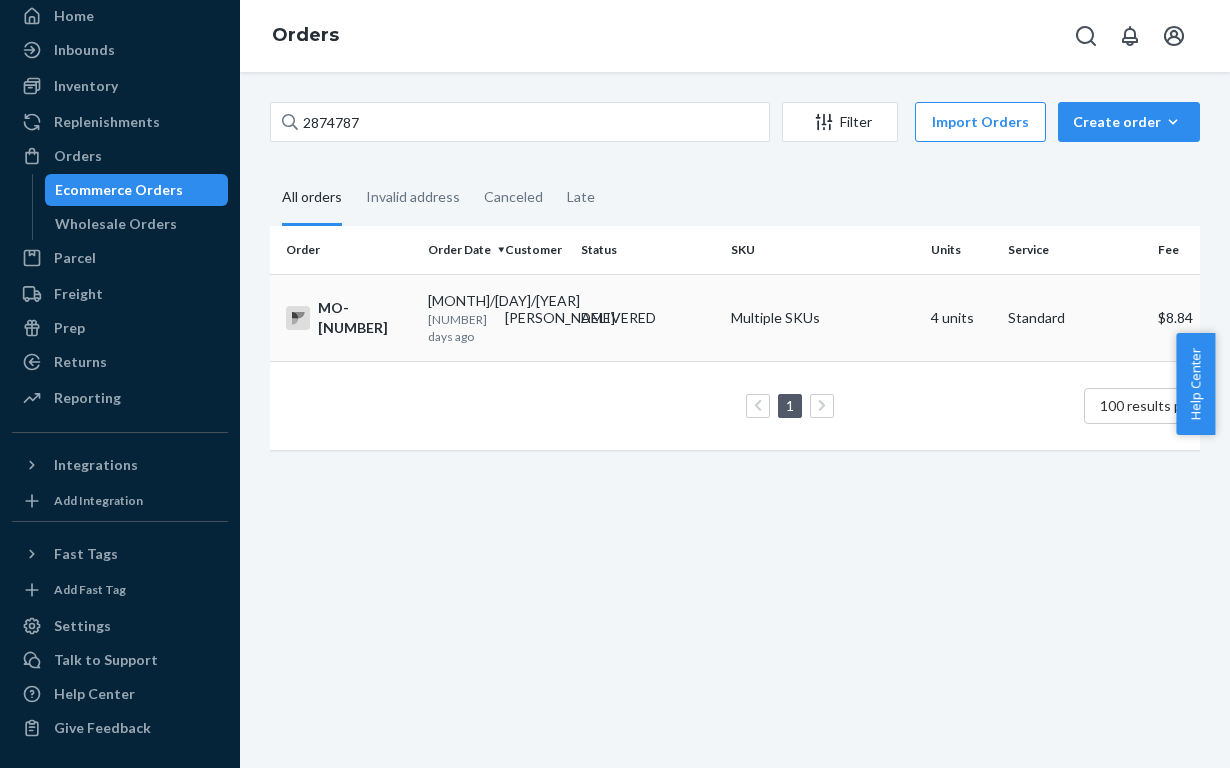 click on "DELIVERED" at bounding box center (618, 318) 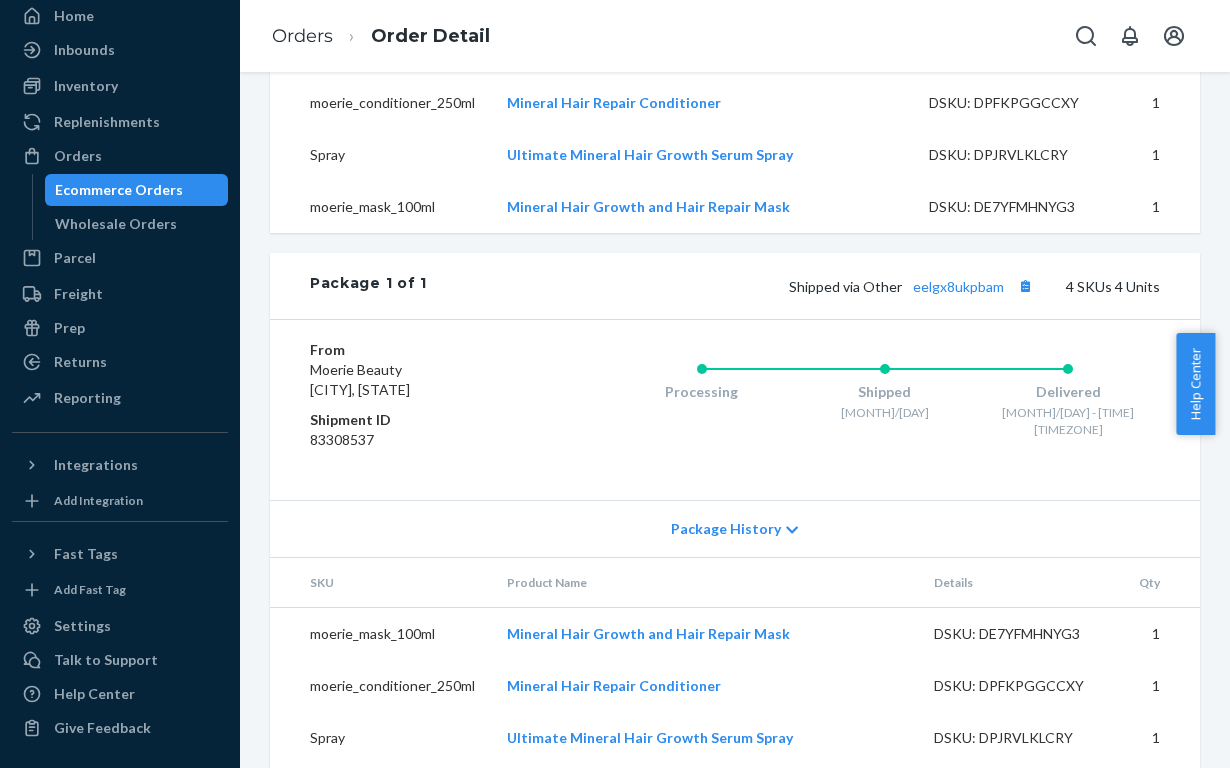 scroll, scrollTop: 890, scrollLeft: 0, axis: vertical 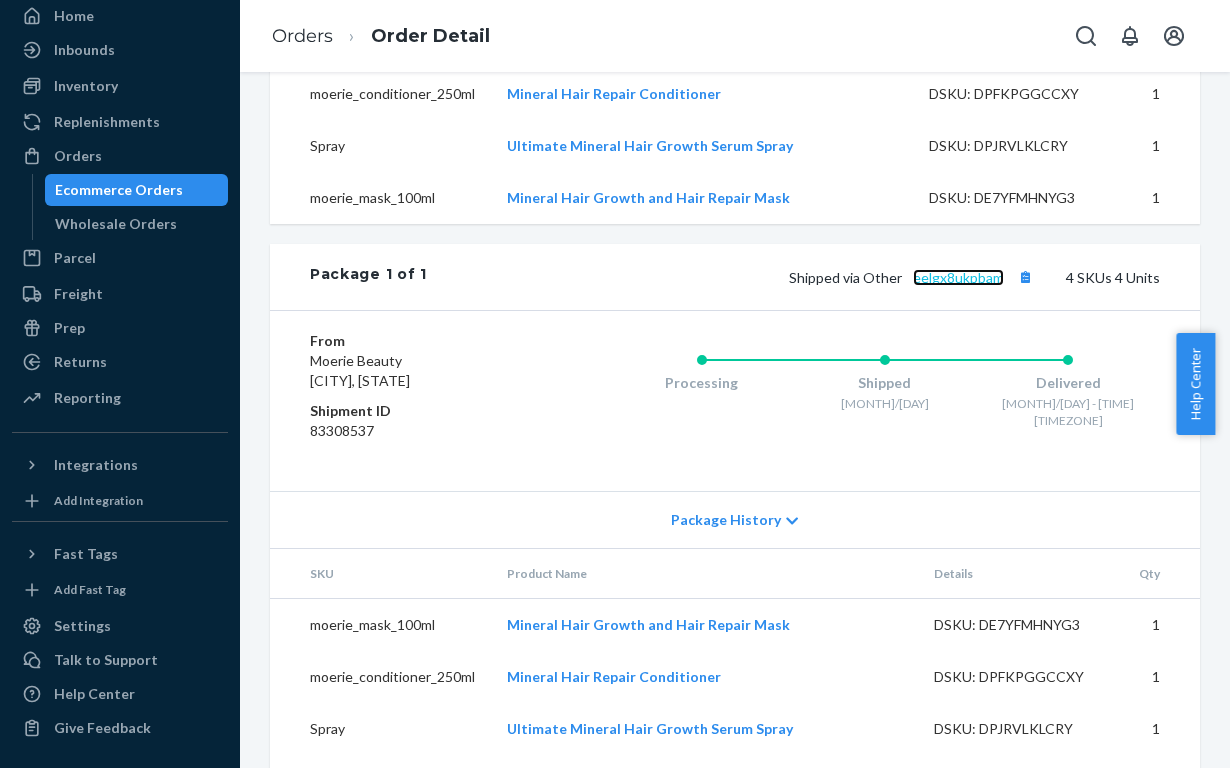 click on "eelgx8ukpbam" at bounding box center (958, 277) 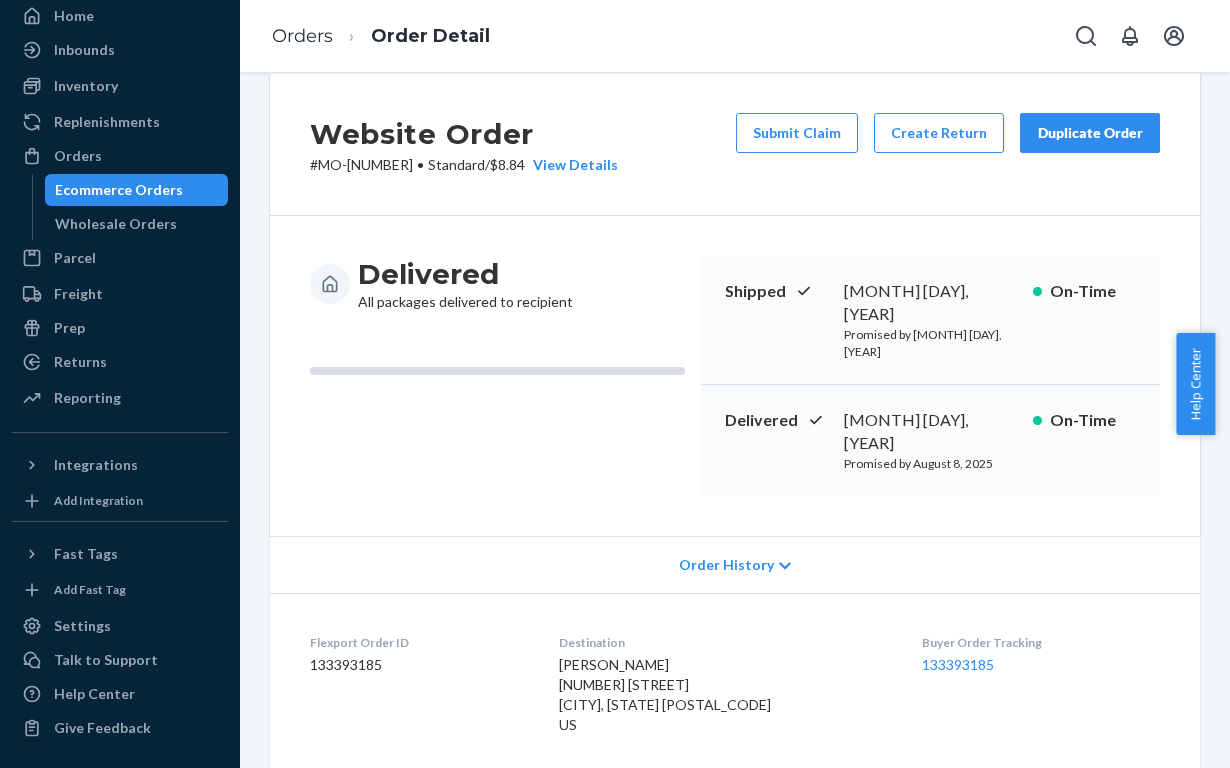 scroll, scrollTop: 0, scrollLeft: 0, axis: both 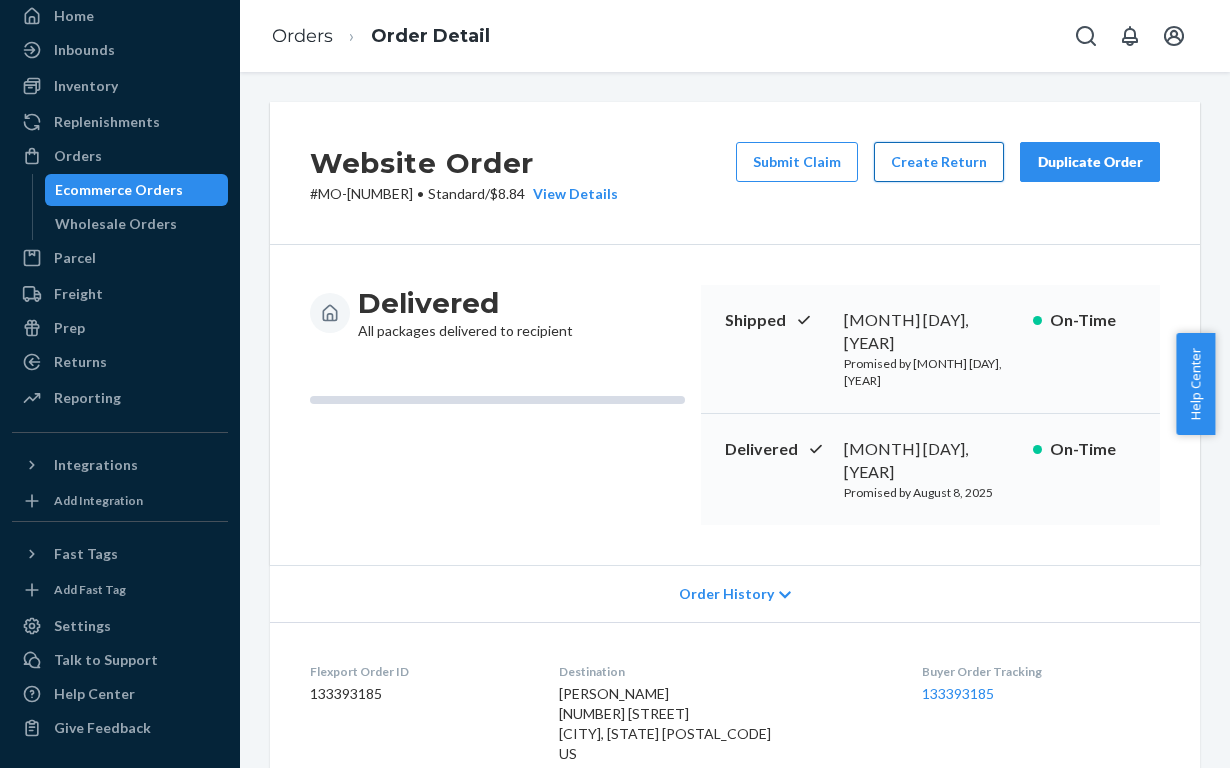 click on "Create Return" at bounding box center (939, 162) 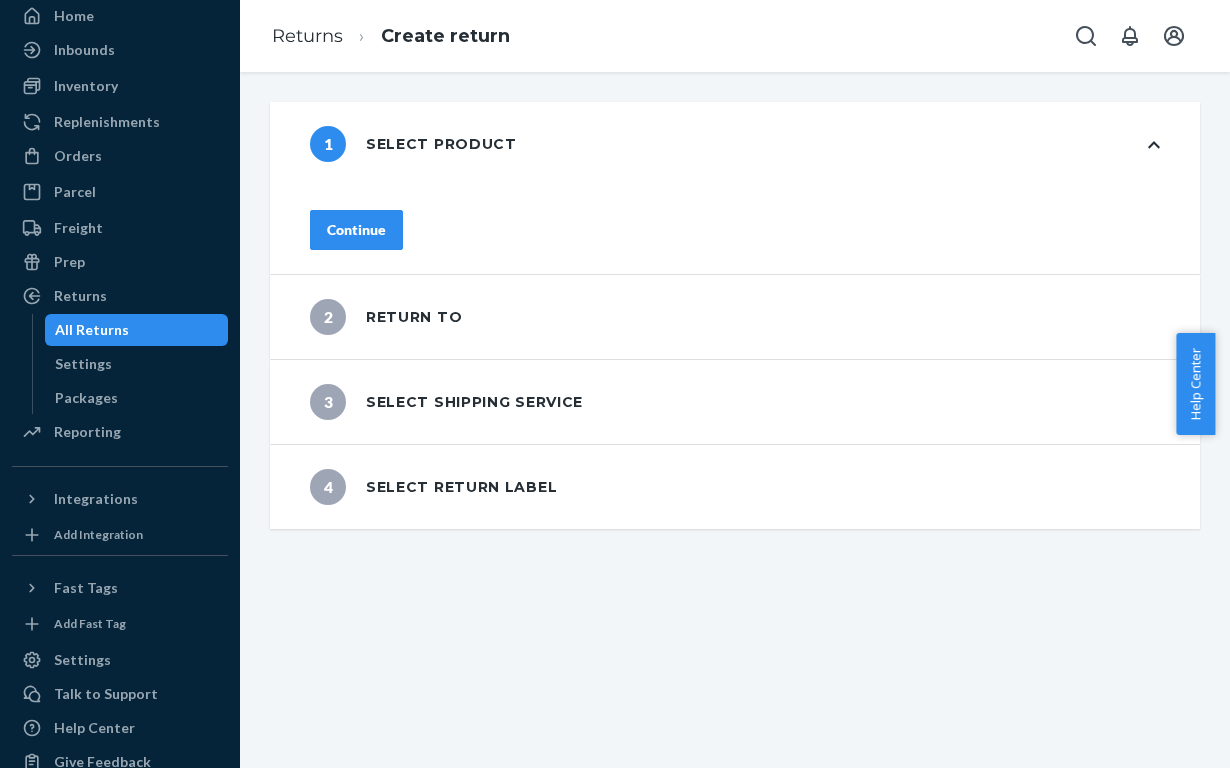 click on "Continue" at bounding box center [356, 230] 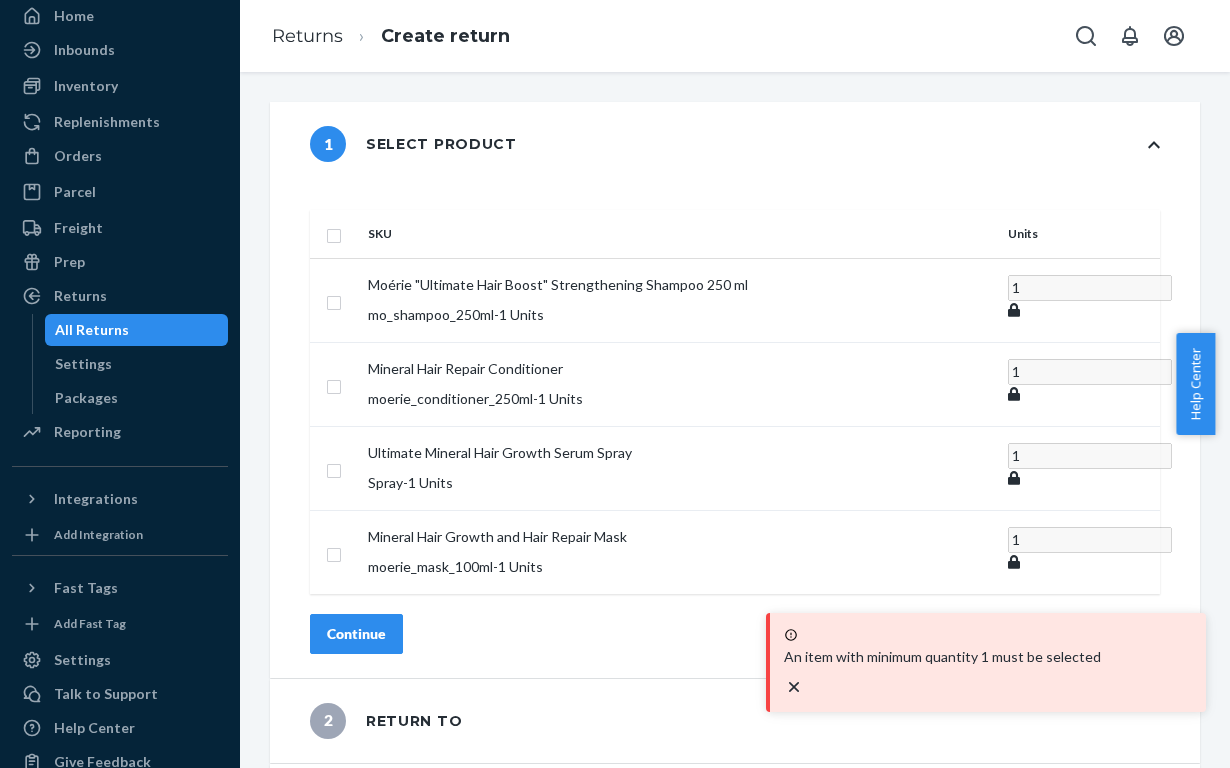 click at bounding box center [334, 233] 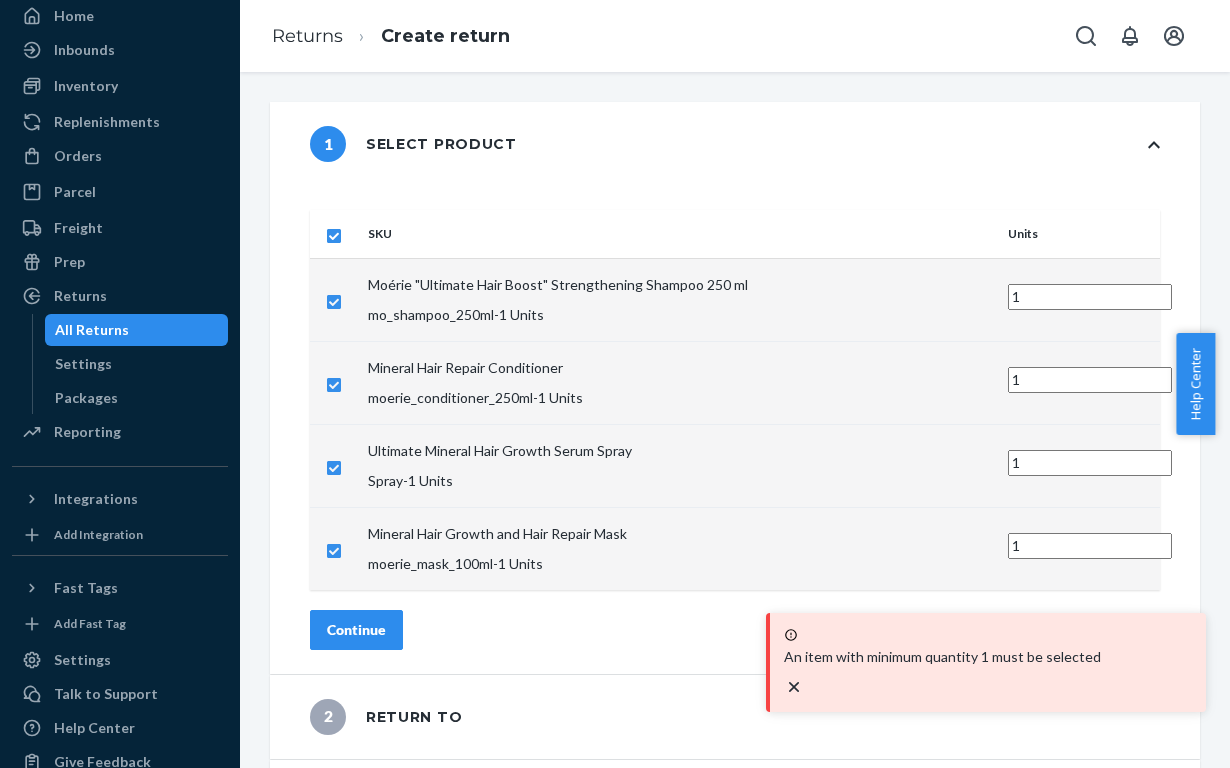 checkbox on "true" 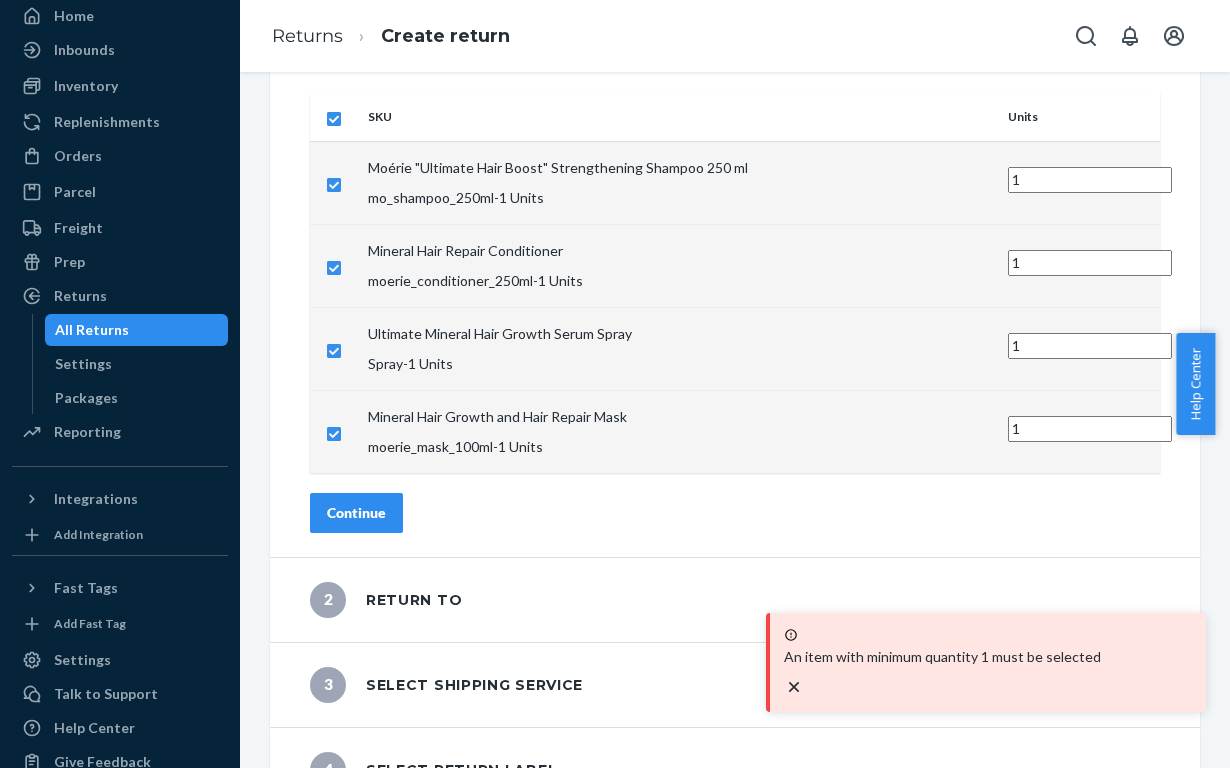 click on "Continue" at bounding box center (356, 513) 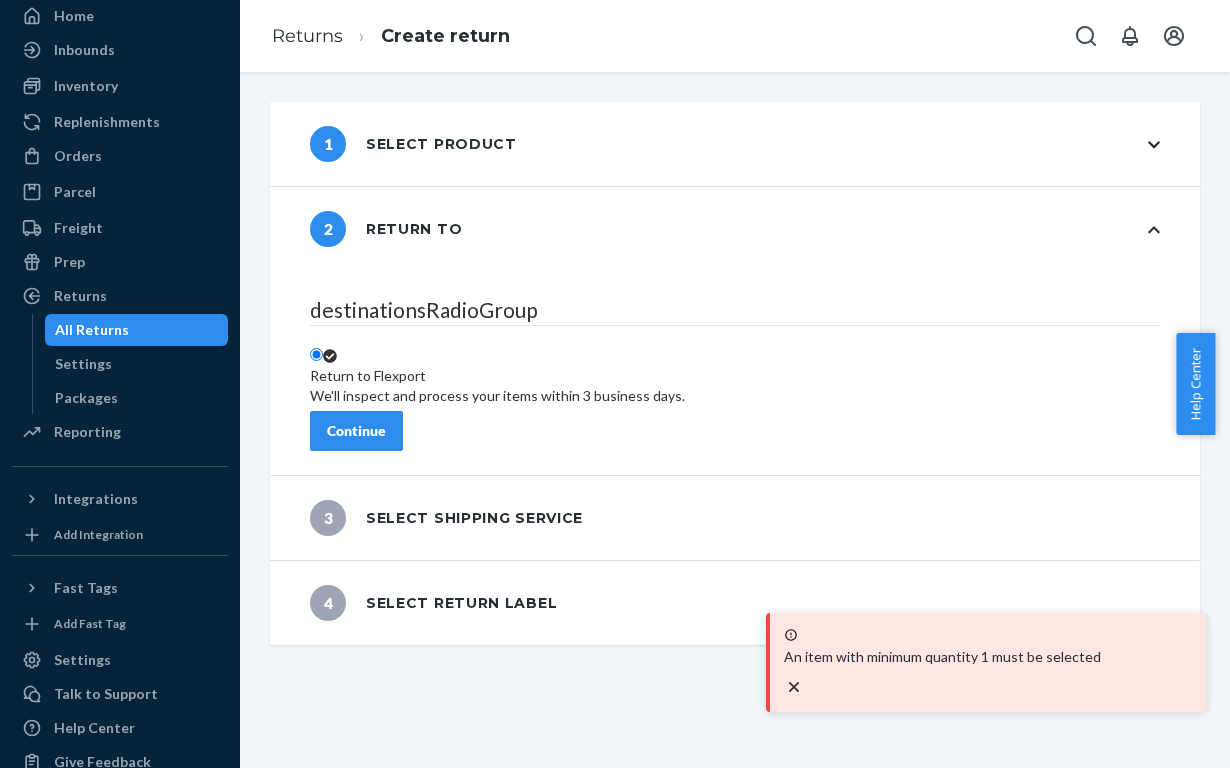 click on "Continue" at bounding box center (356, 431) 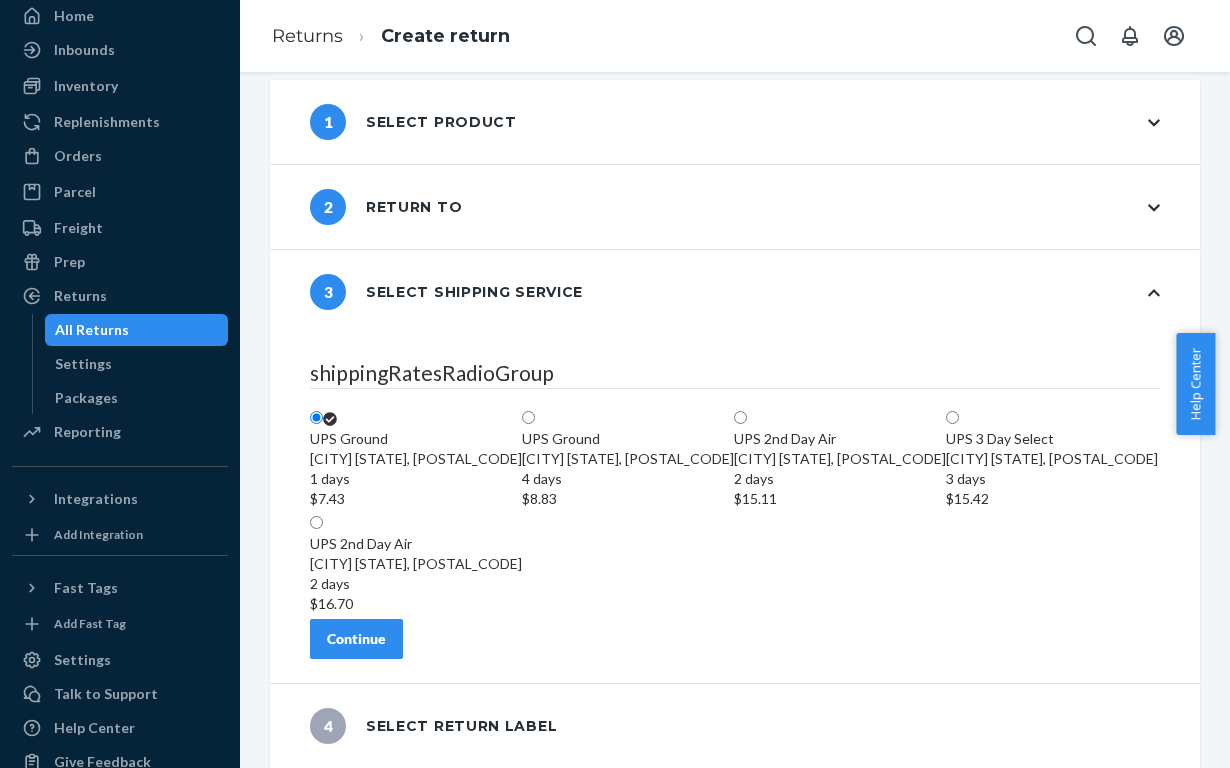 click on "Continue" at bounding box center (356, 639) 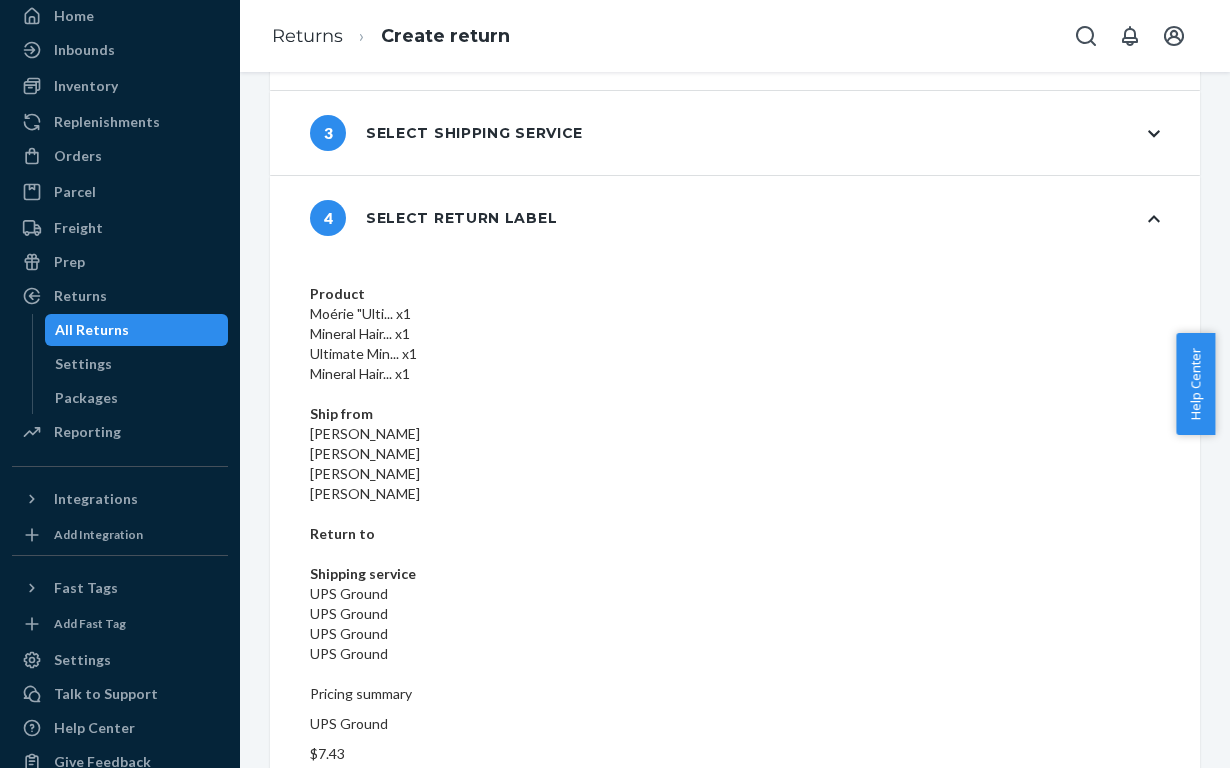 scroll, scrollTop: 108, scrollLeft: 0, axis: vertical 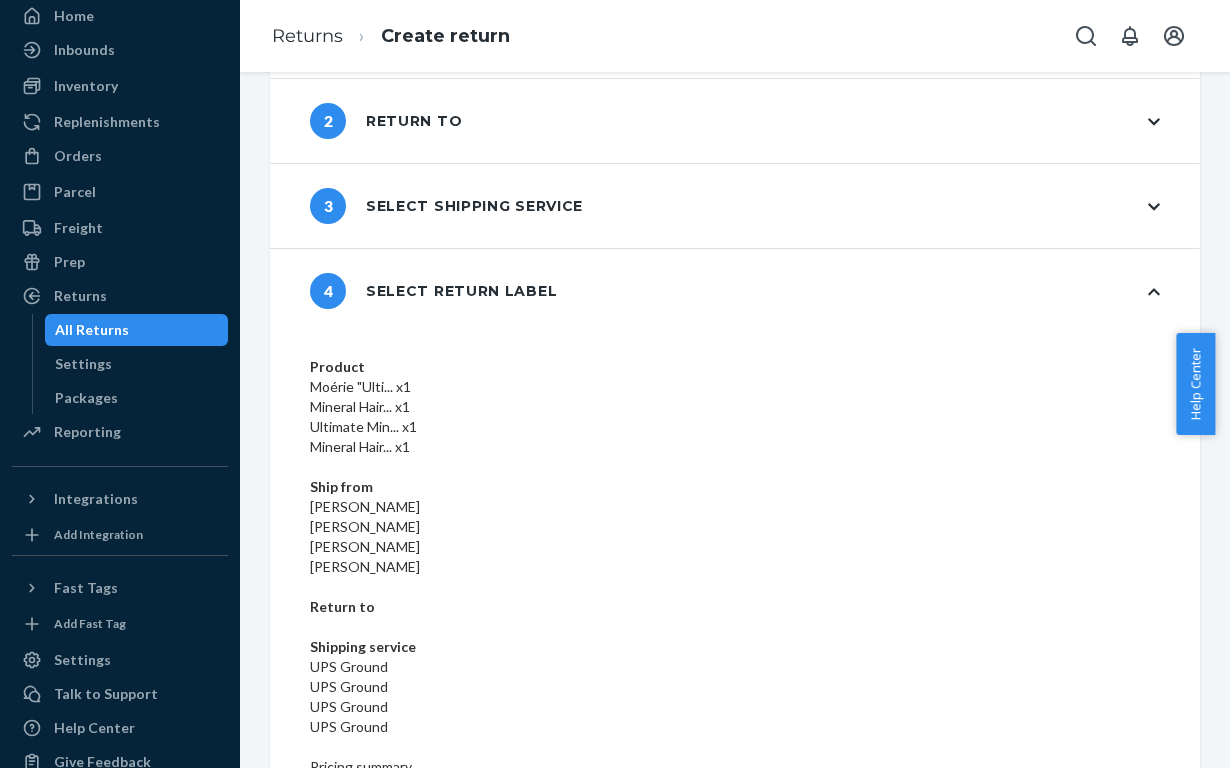 click on "Create return label" at bounding box center (389, 1088) 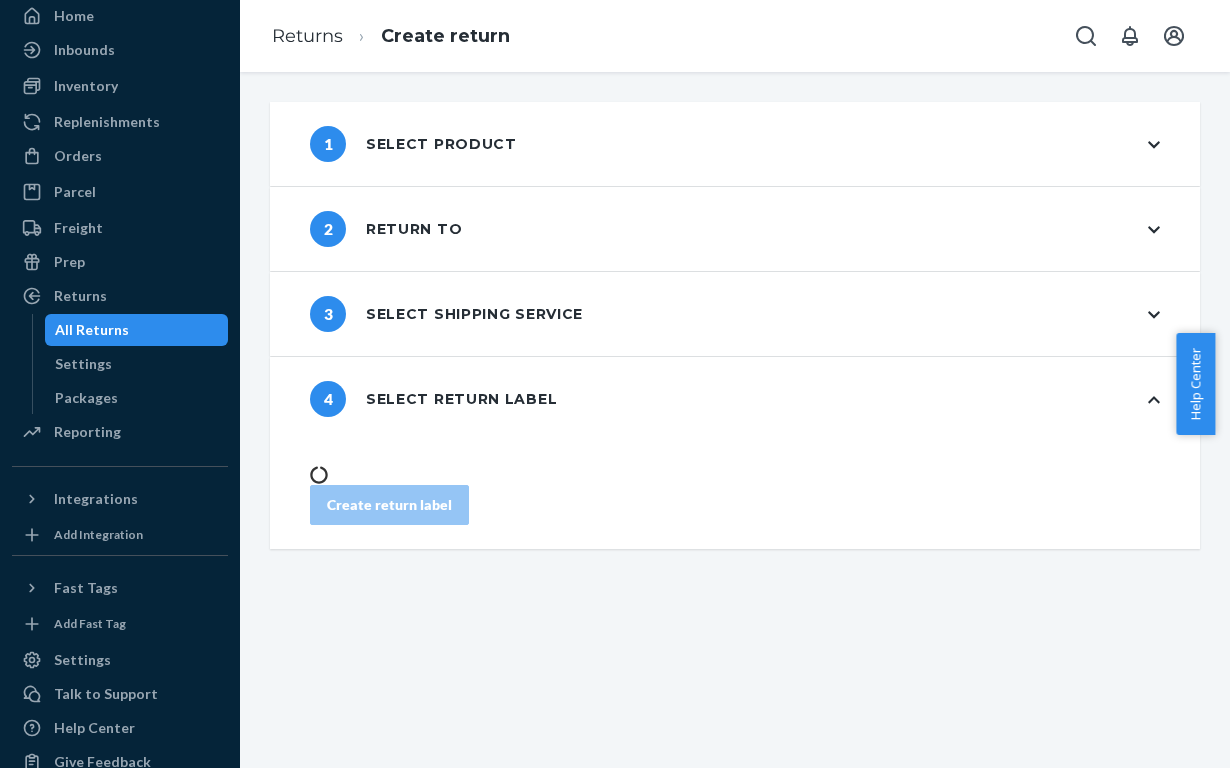 scroll, scrollTop: 0, scrollLeft: 0, axis: both 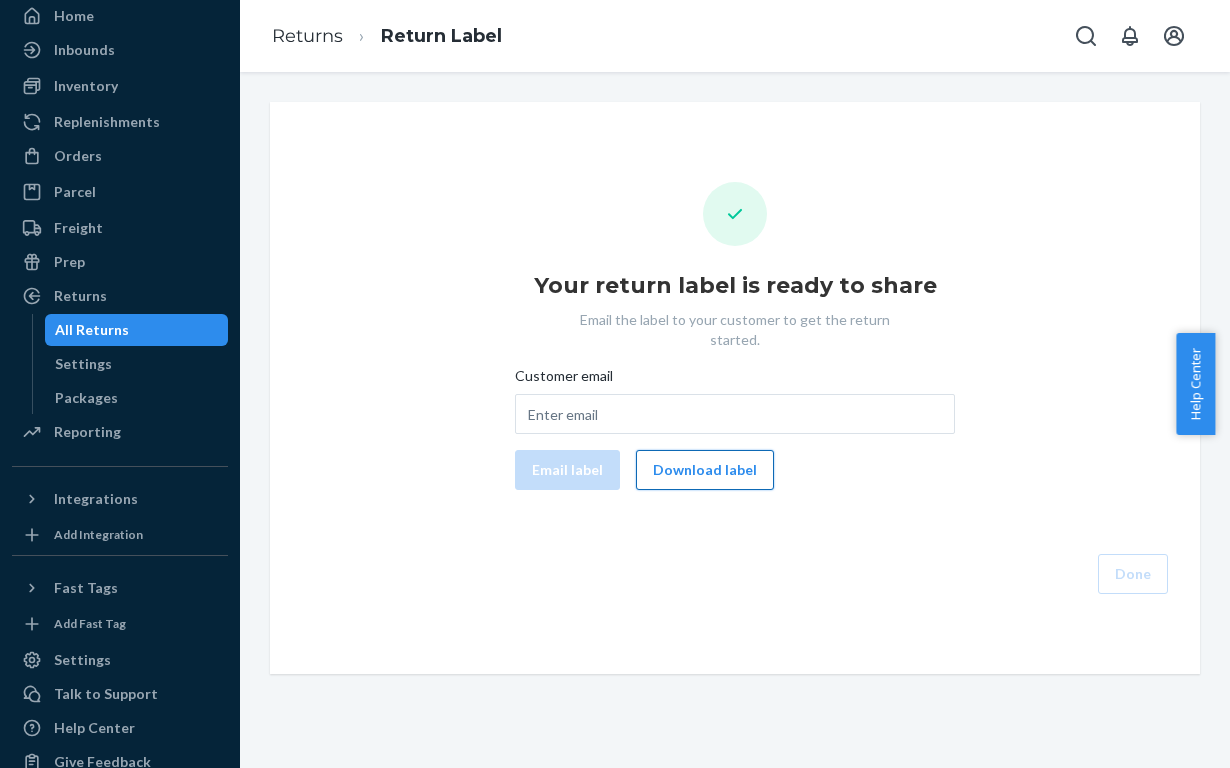 click on "Download label" at bounding box center [705, 470] 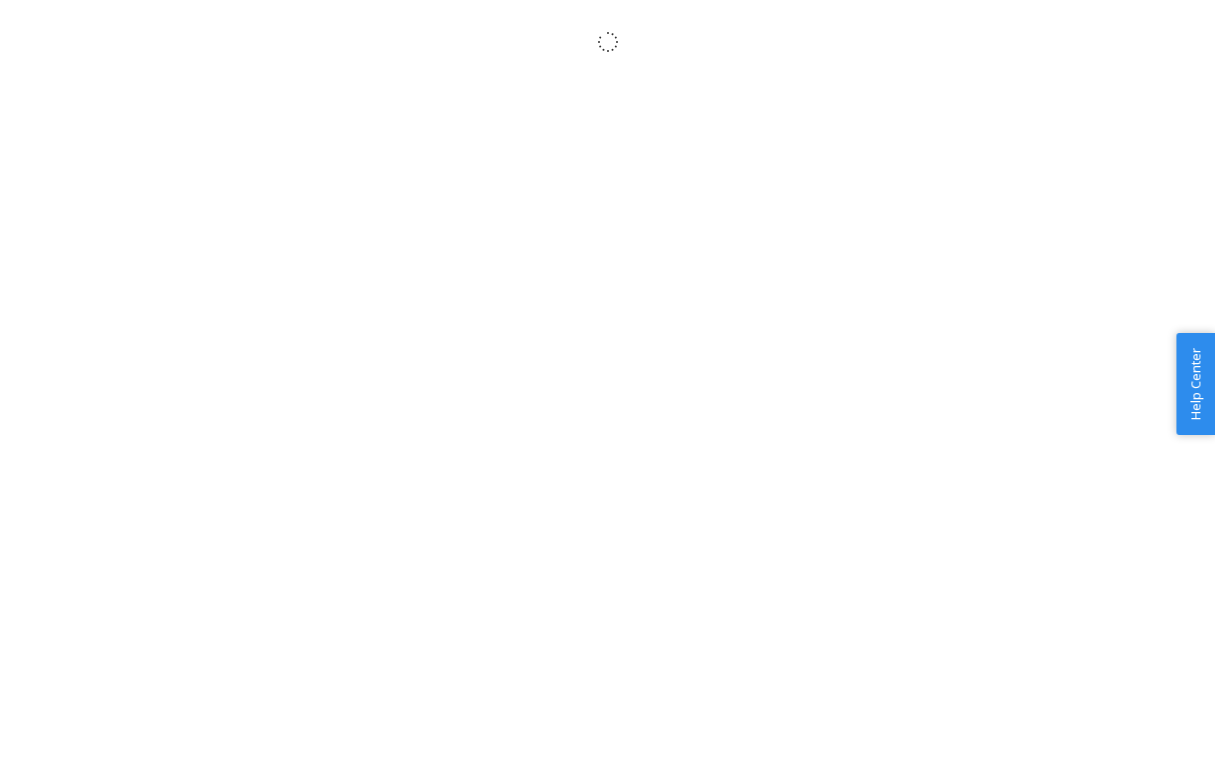 scroll, scrollTop: 0, scrollLeft: 0, axis: both 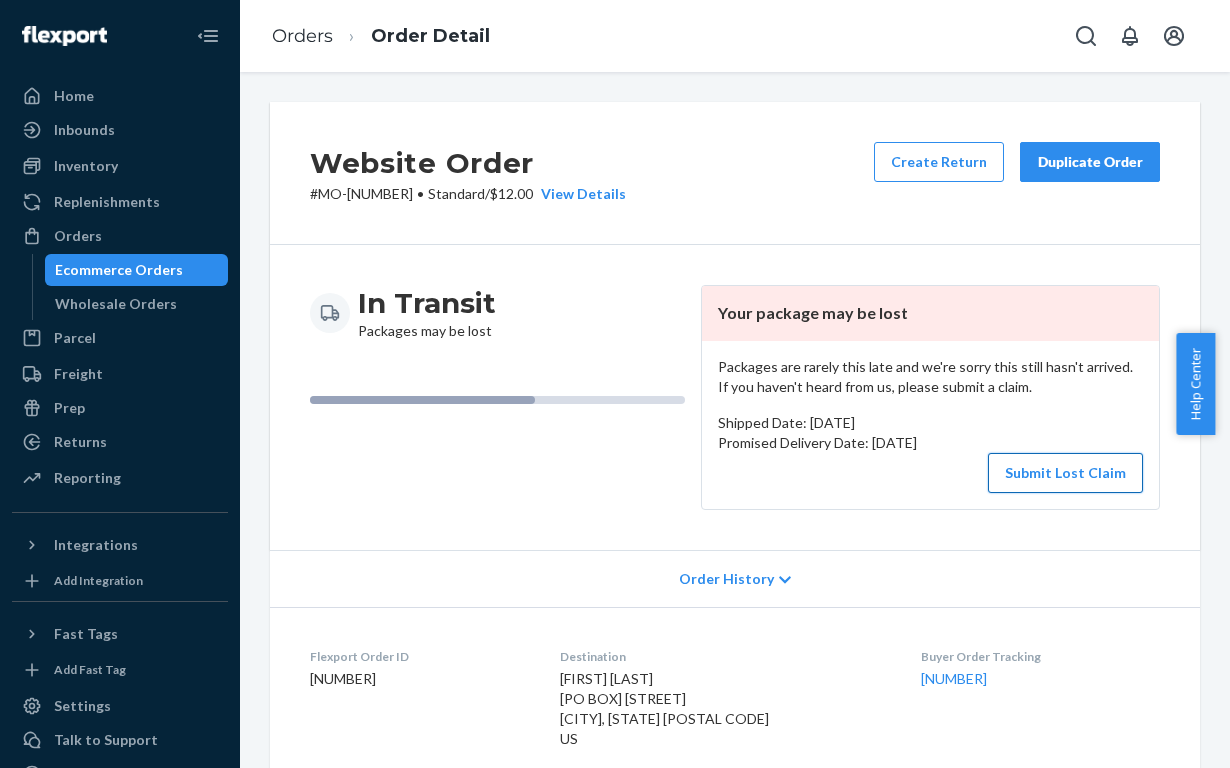 click on "Submit Lost Claim" at bounding box center (1065, 473) 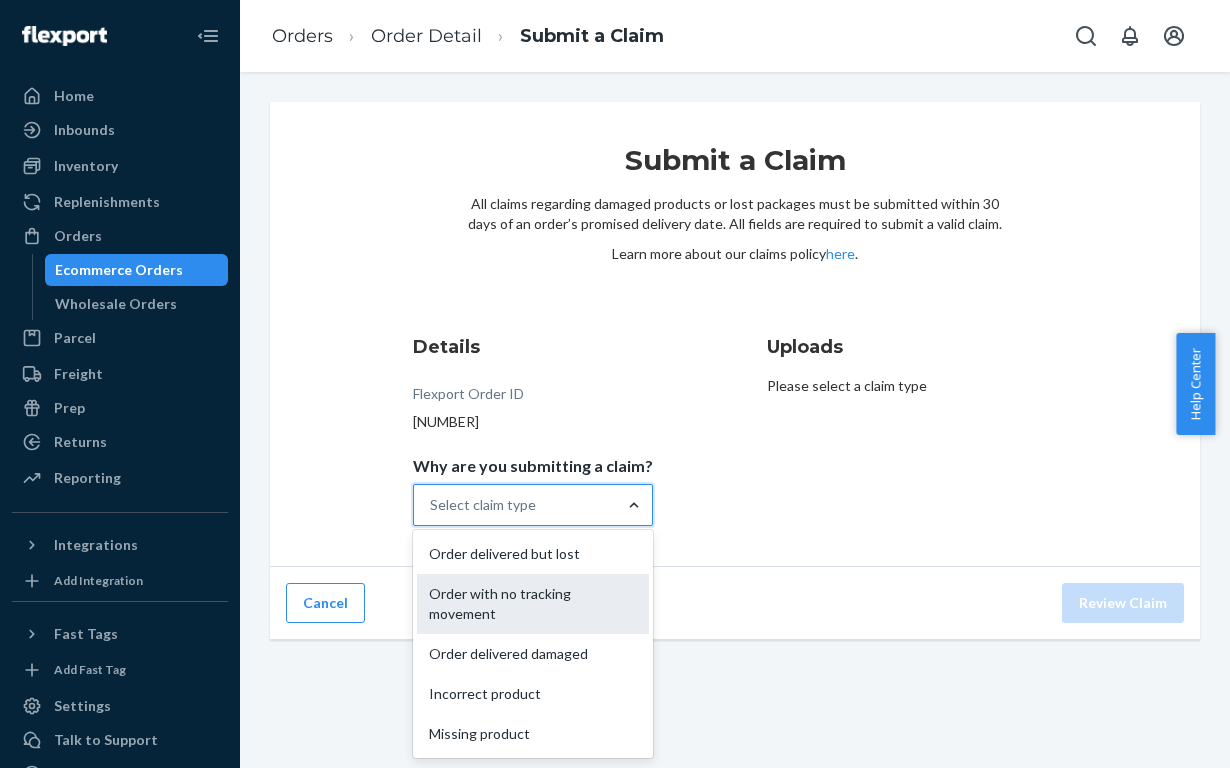 click on "Order with no tracking movement" at bounding box center (533, 604) 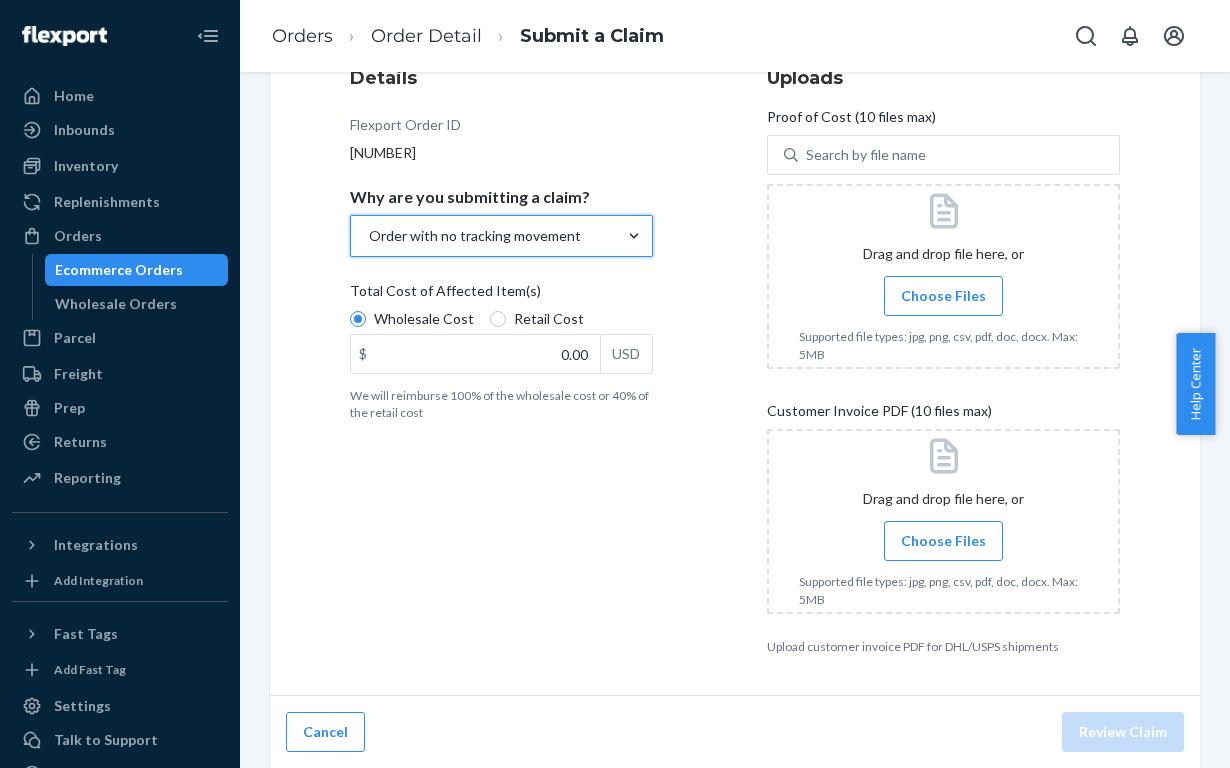 scroll, scrollTop: 270, scrollLeft: 0, axis: vertical 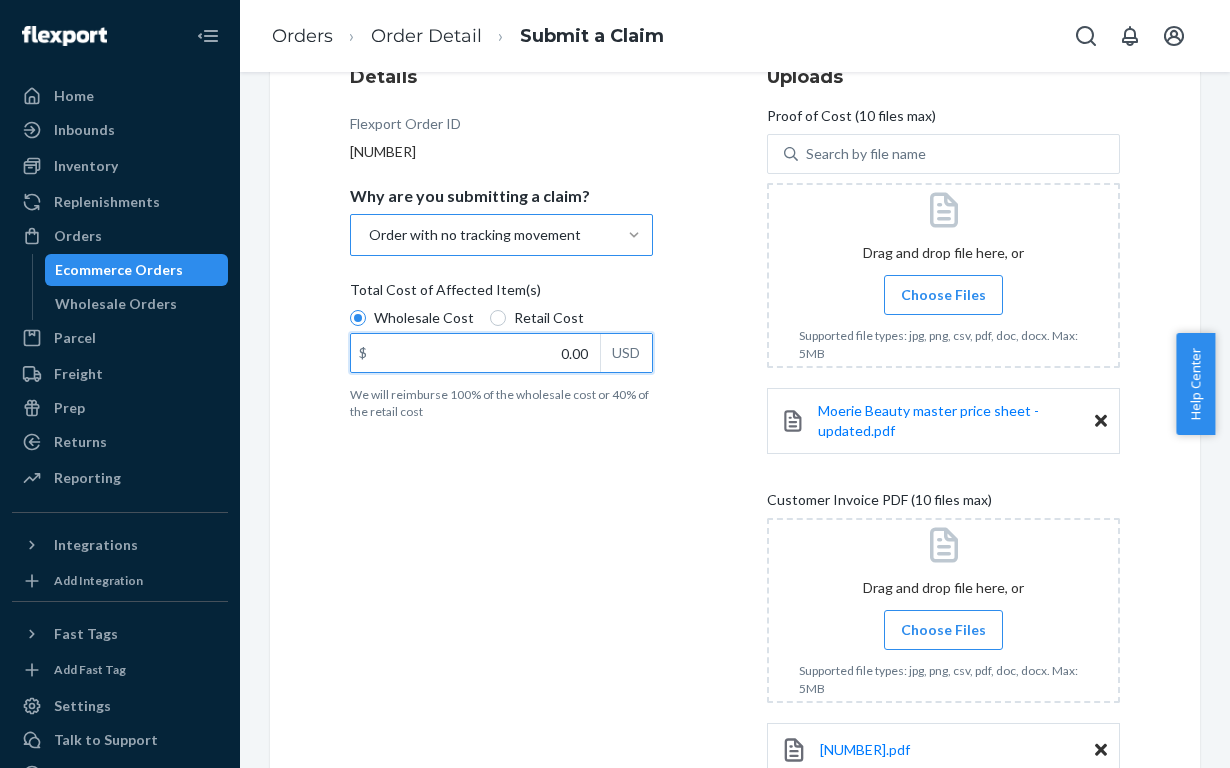 click on "0.00" at bounding box center [475, 353] 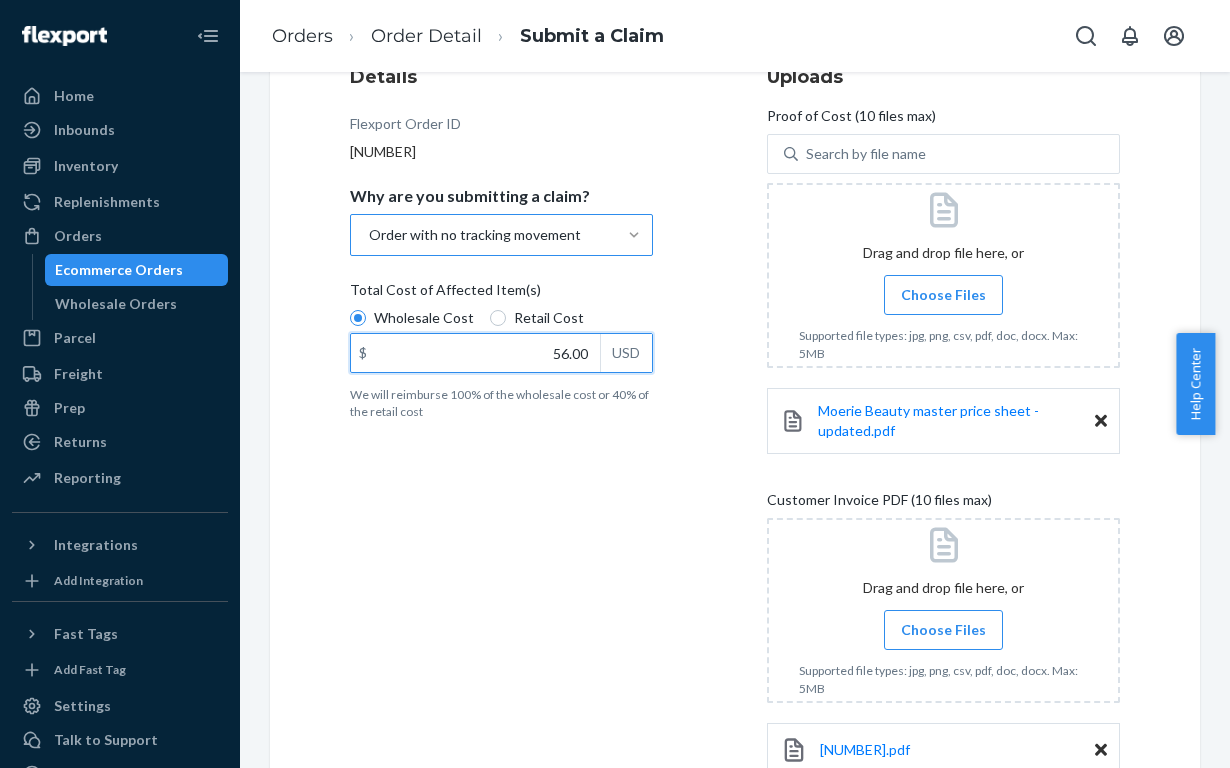 type on "56.00" 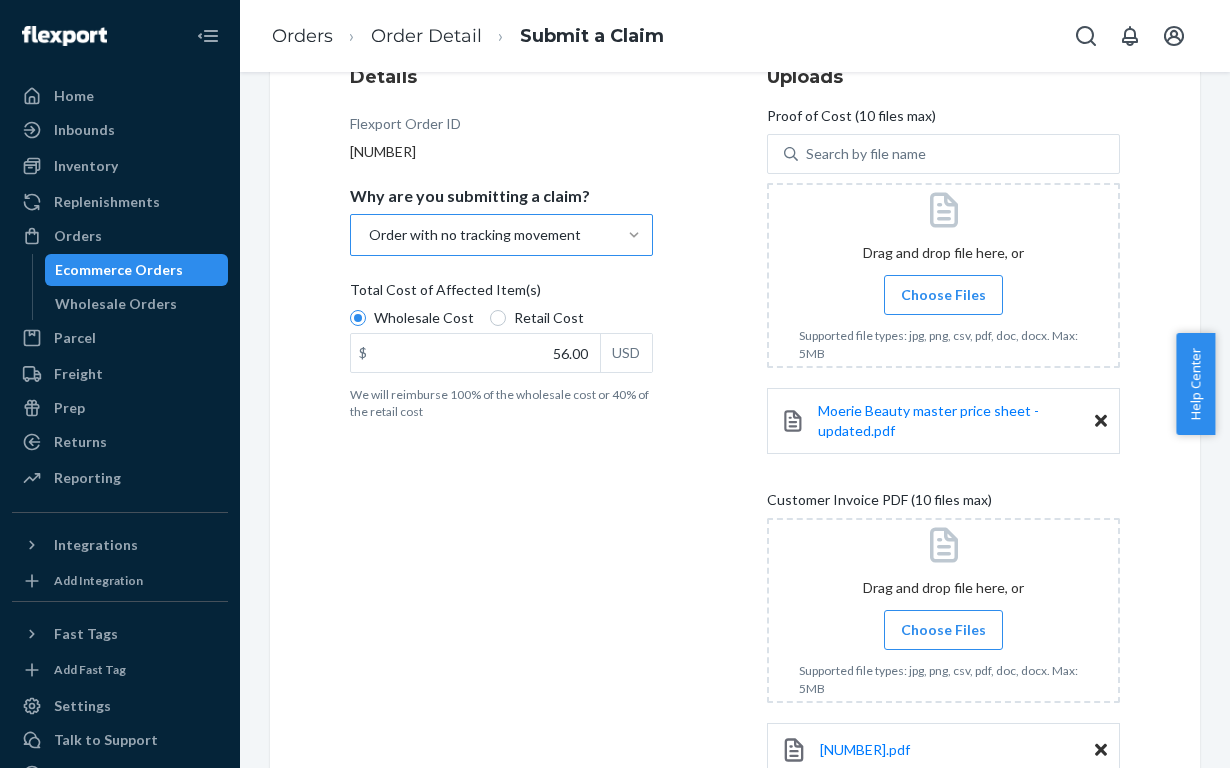 click on "Details Flexport Order ID 131739972 Why are you submitting a claim? Order with no tracking movement Total Cost of Affected Item(s) Wholesale Cost Retail Cost $ 56.00 USD We will reimburse 100% of the wholesale cost or 40% of the retail cost" at bounding box center [526, 443] 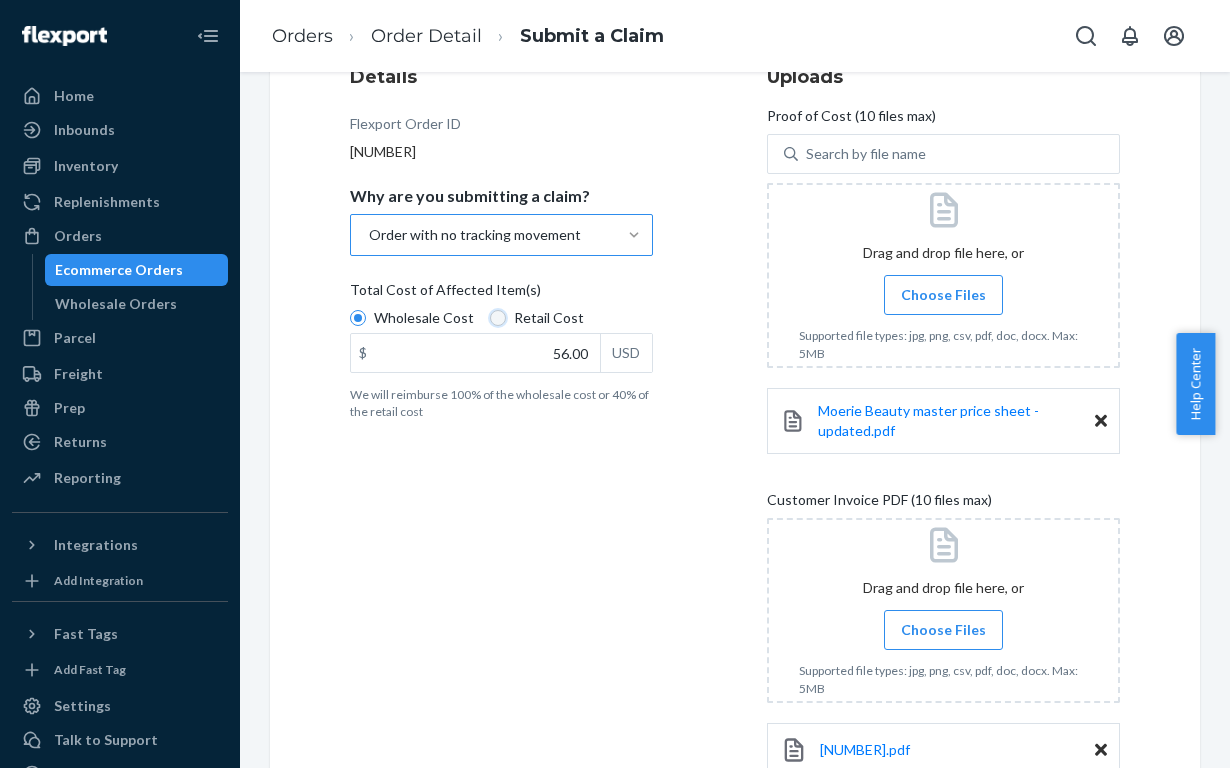 click on "Retail Cost" at bounding box center (498, 318) 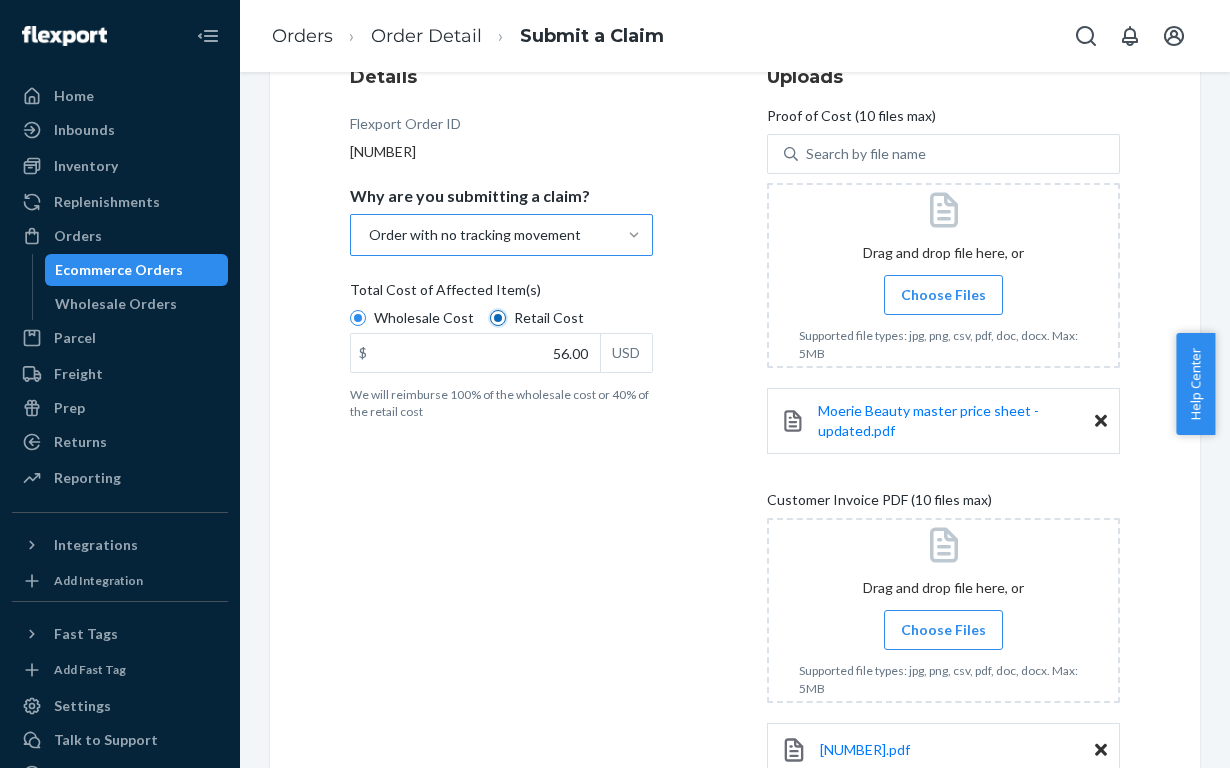 radio on "true" 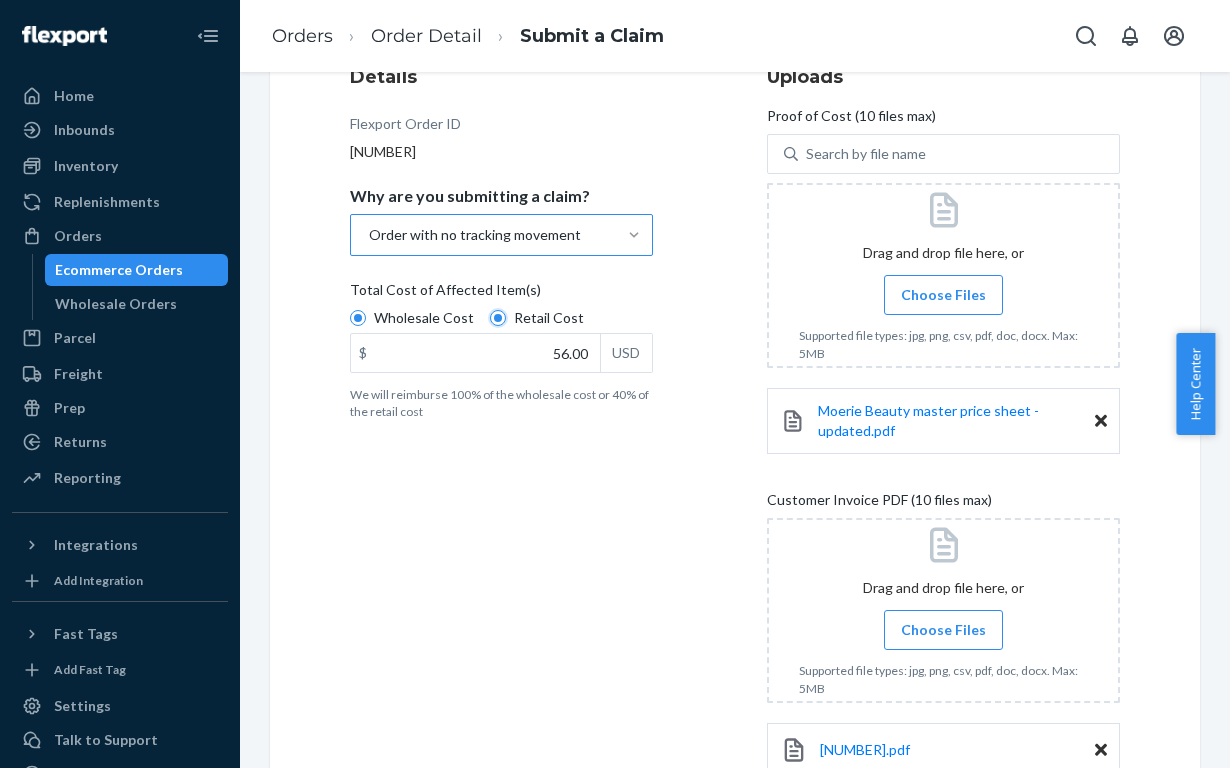 radio on "false" 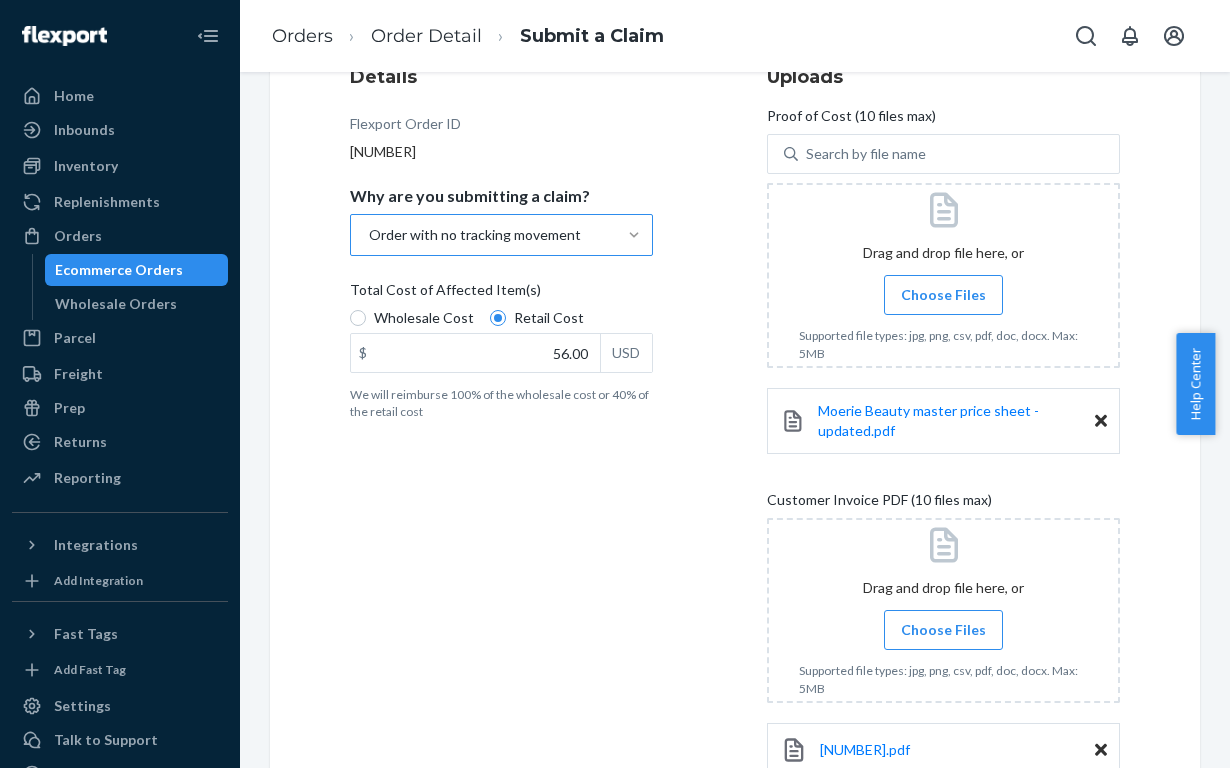 click on "Details Flexport Order ID 131739972 Why are you submitting a claim? Order with no tracking movement Total Cost of Affected Item(s) Wholesale Cost Retail Cost $ 56.00 USD We will reimburse 100% of the wholesale cost or 40% of the retail cost" at bounding box center [526, 443] 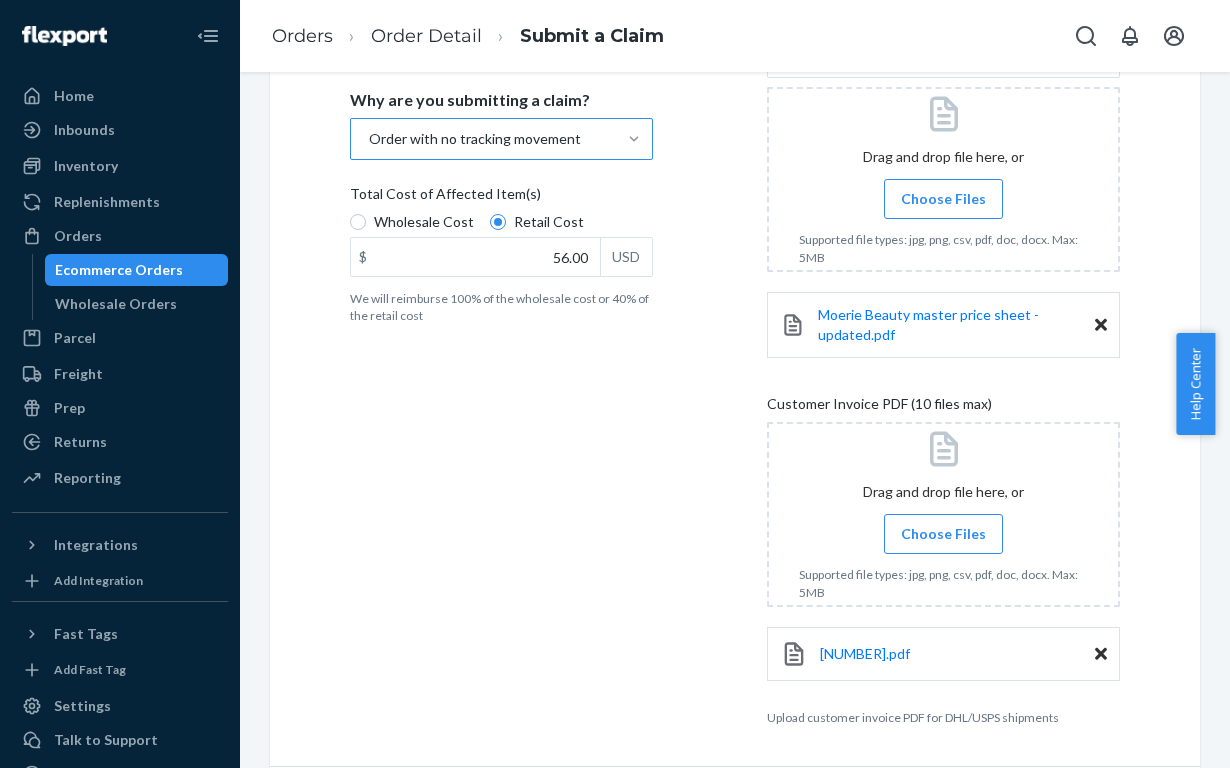 scroll, scrollTop: 438, scrollLeft: 0, axis: vertical 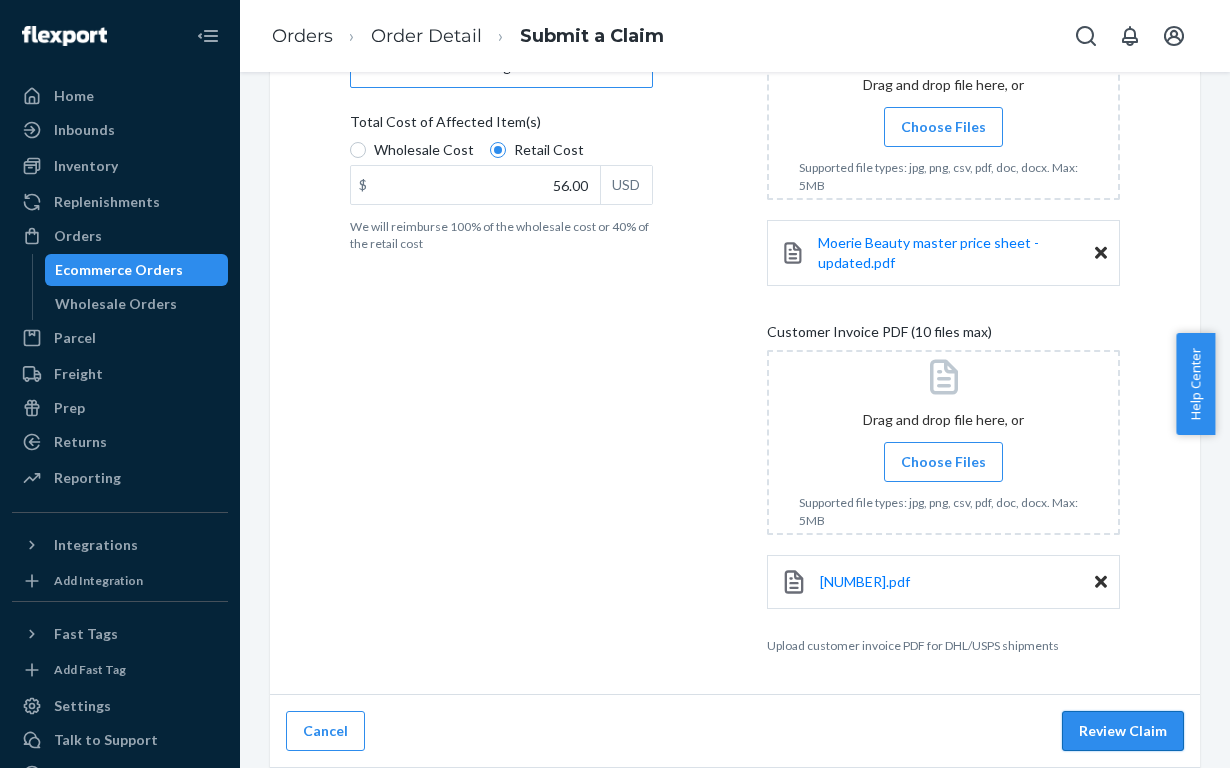 click on "Review Claim" at bounding box center [1123, 731] 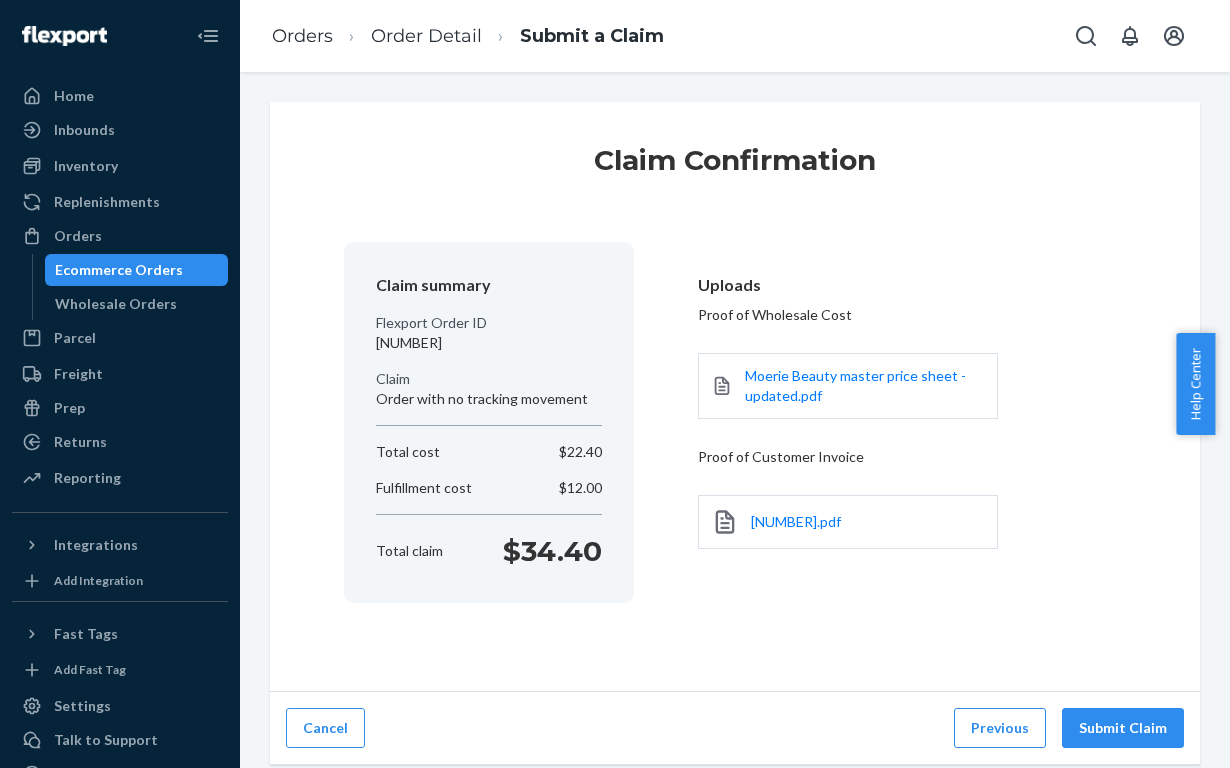 scroll, scrollTop: 0, scrollLeft: 0, axis: both 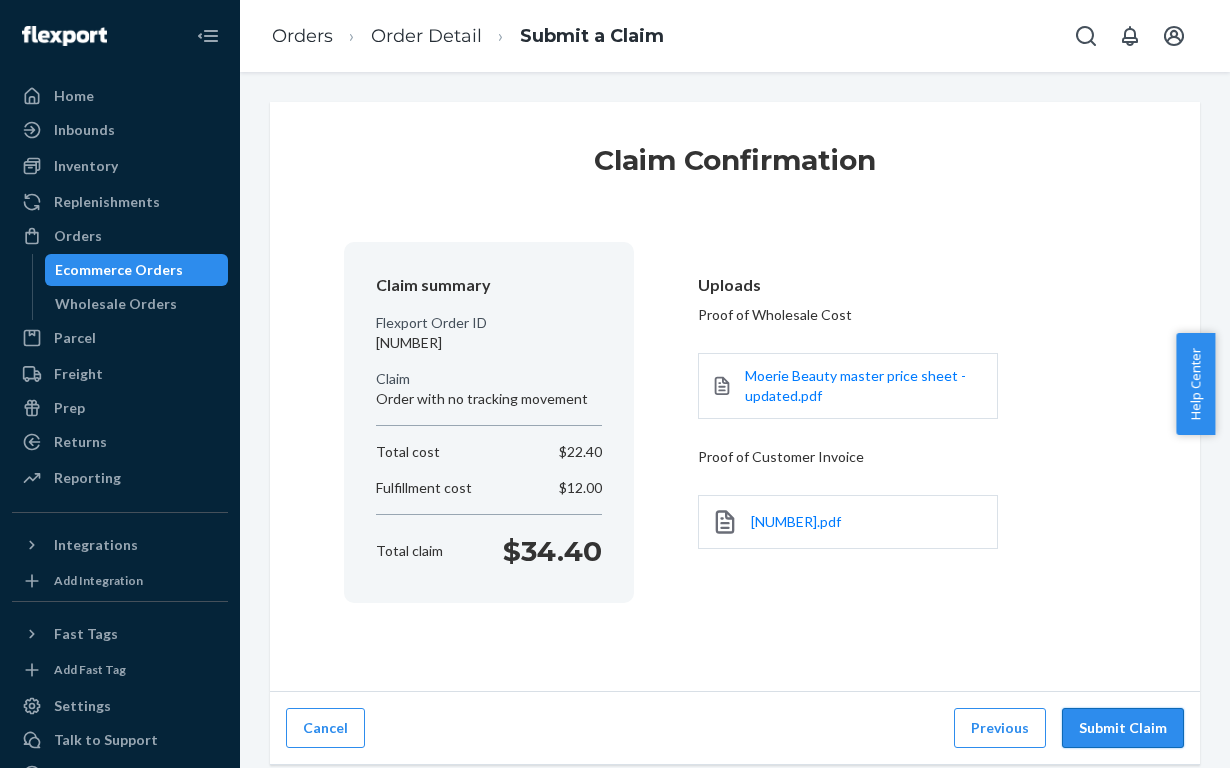 click on "Submit Claim" at bounding box center [1123, 728] 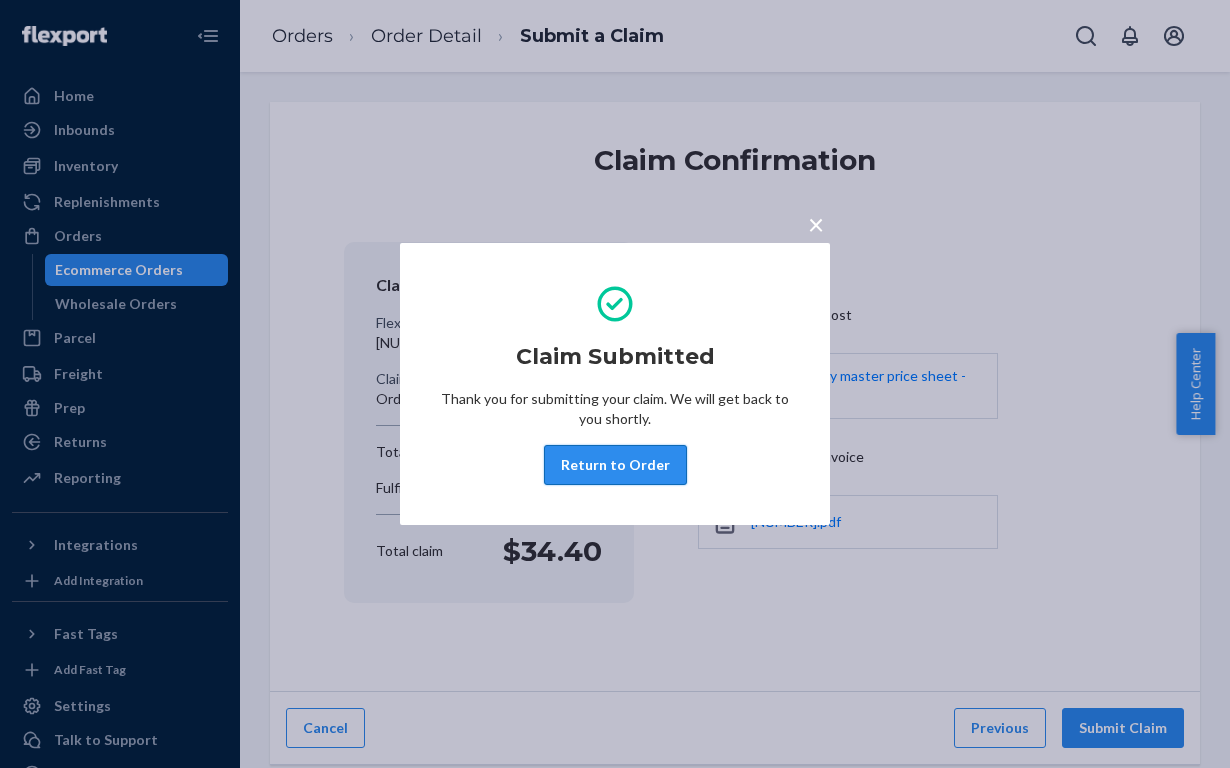 click on "Return to Order" at bounding box center [615, 465] 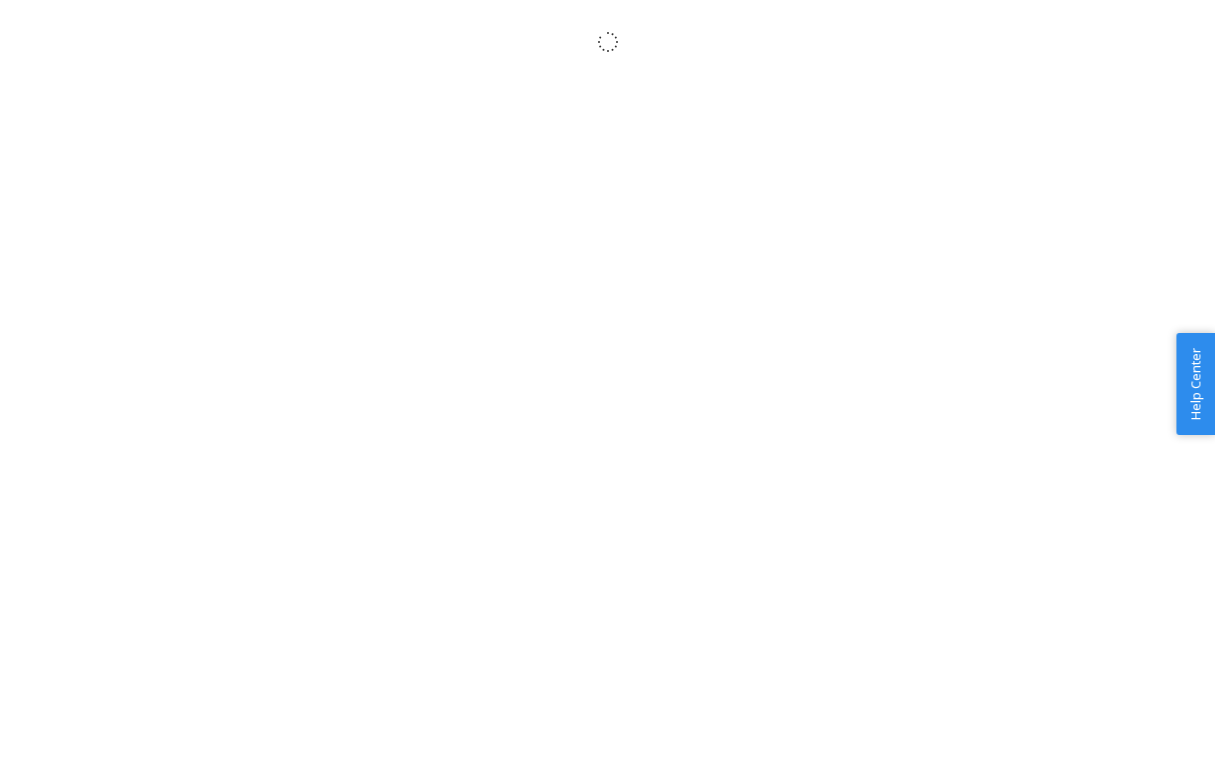 scroll, scrollTop: 0, scrollLeft: 0, axis: both 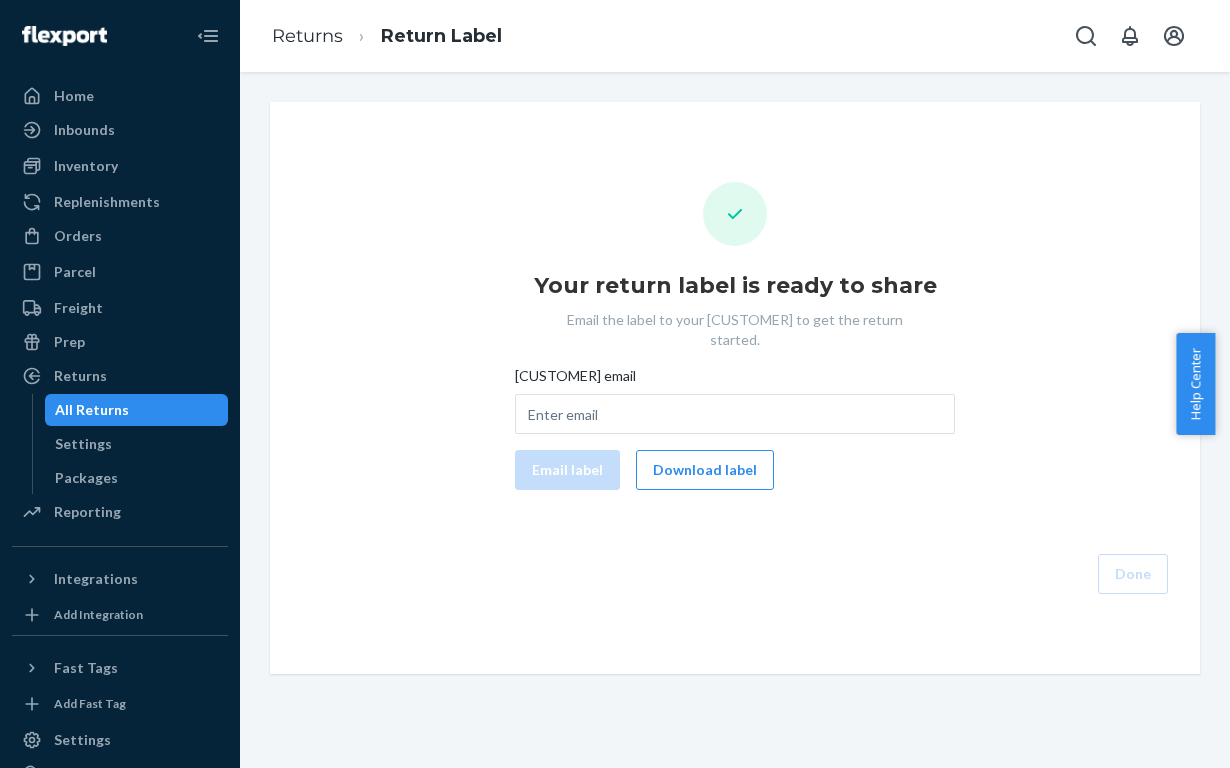 click on "Download label" at bounding box center (705, 470) 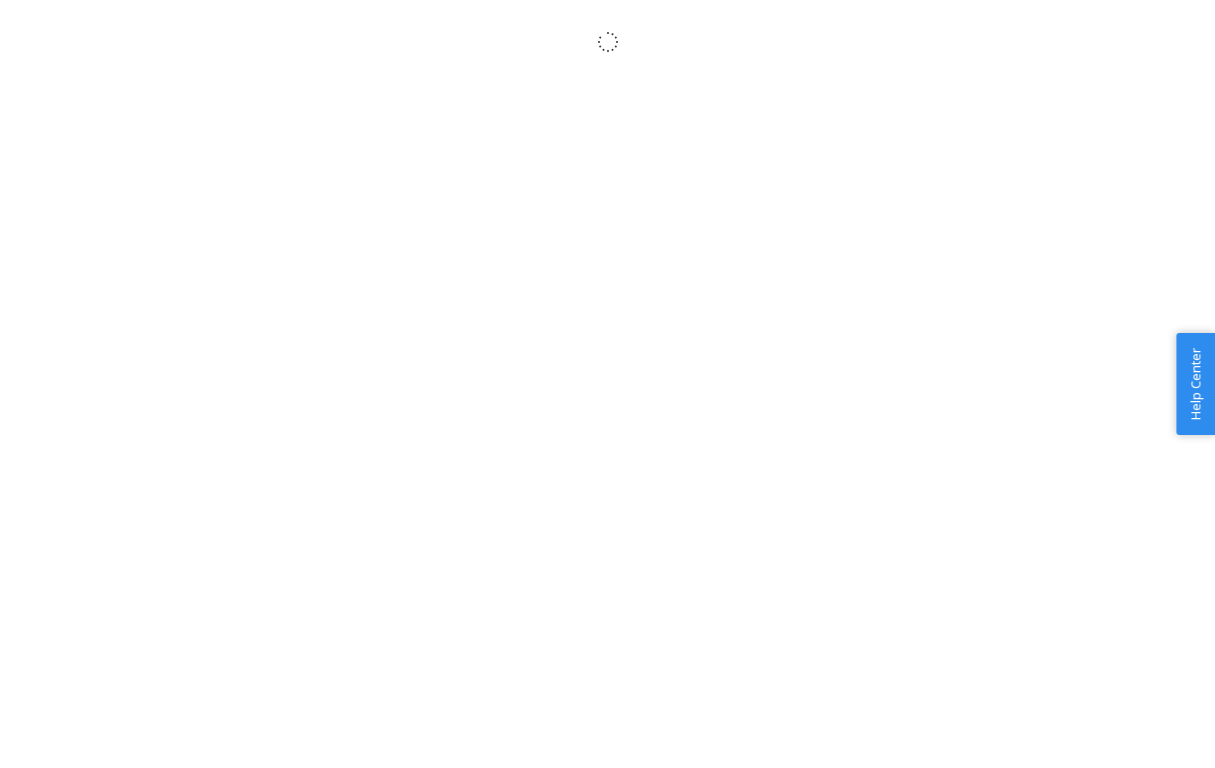 scroll, scrollTop: 0, scrollLeft: 0, axis: both 